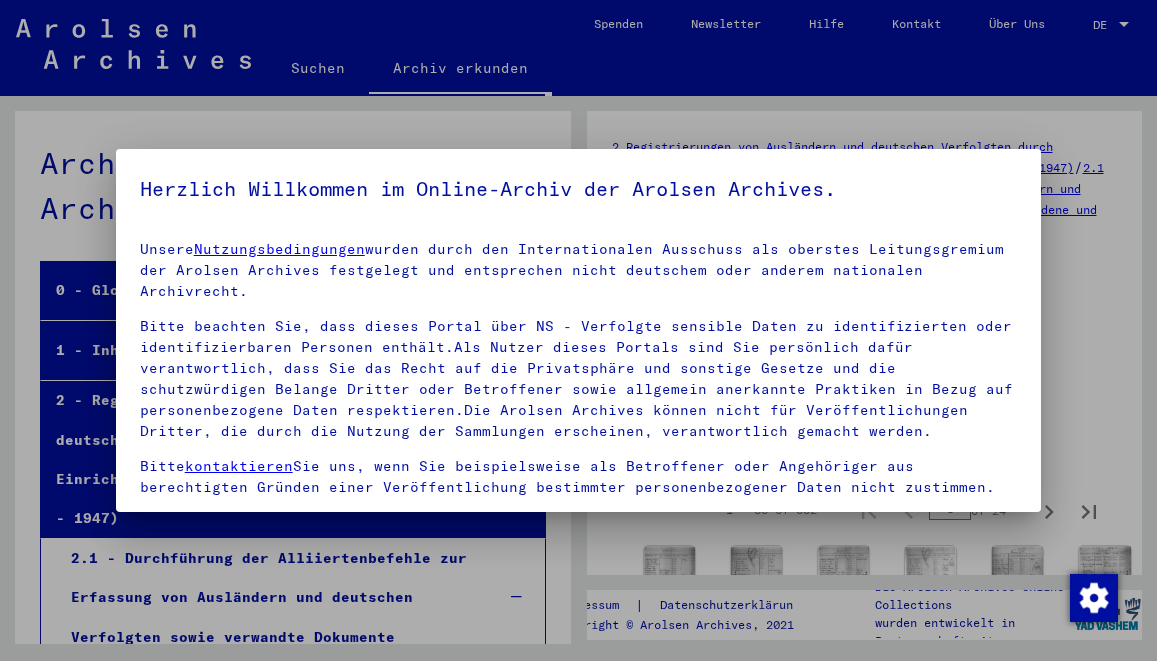 scroll, scrollTop: 0, scrollLeft: 0, axis: both 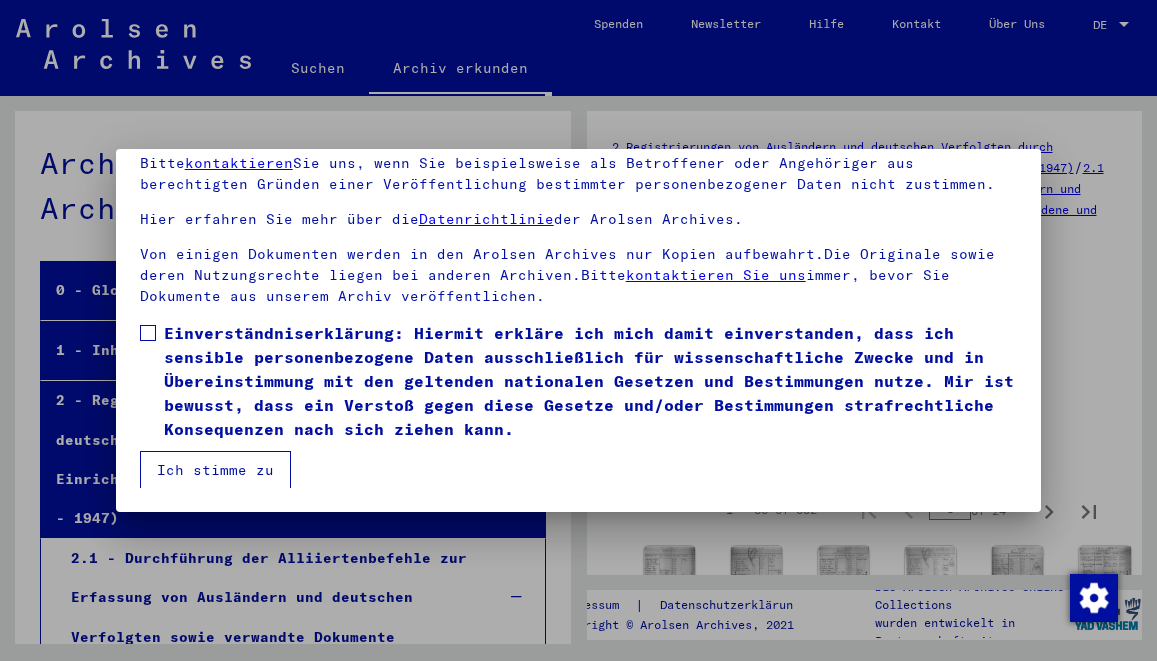 drag, startPoint x: 220, startPoint y: 420, endPoint x: 231, endPoint y: 458, distance: 39.56008 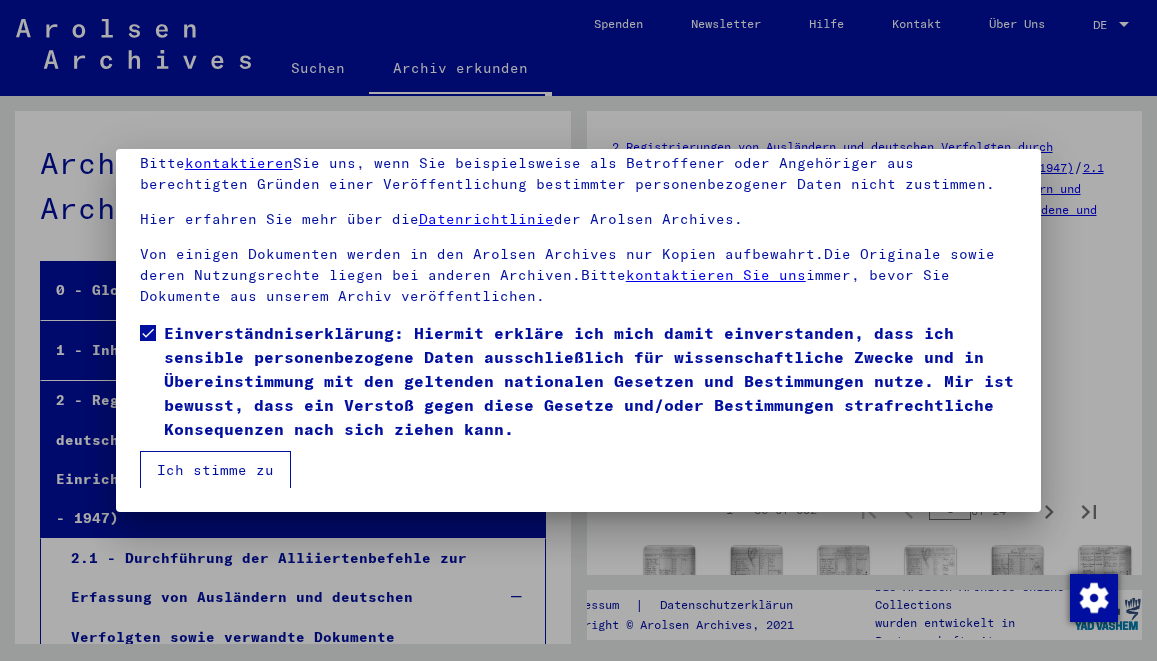 click on "Ich stimme zu" at bounding box center [215, 470] 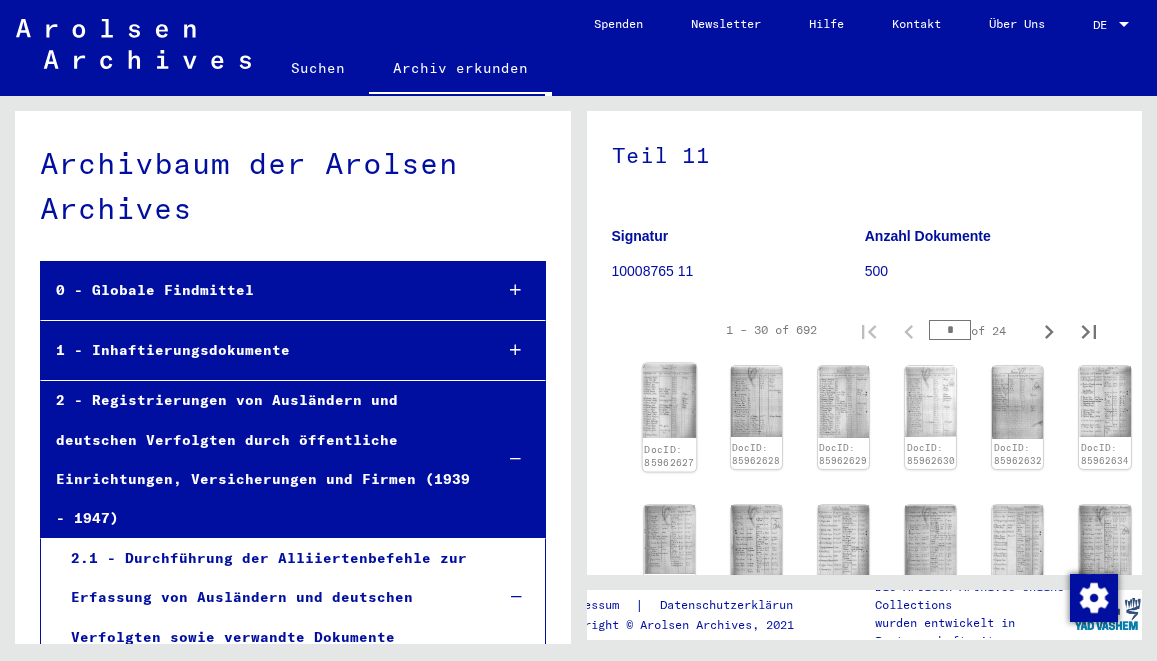 scroll, scrollTop: 216, scrollLeft: 0, axis: vertical 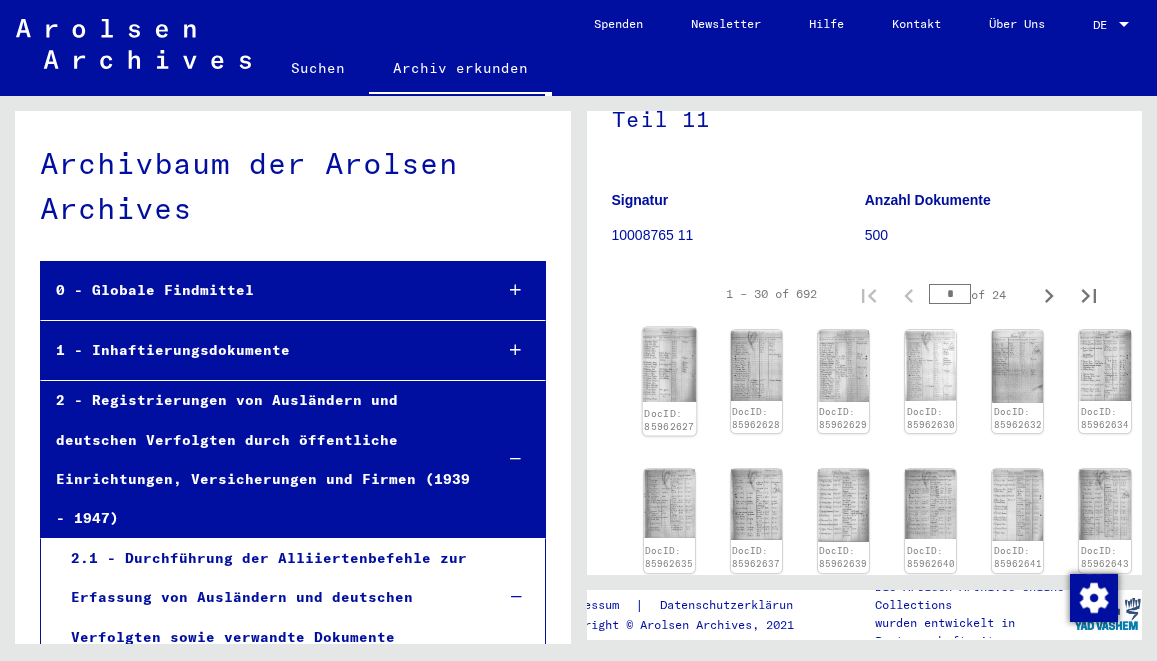 click 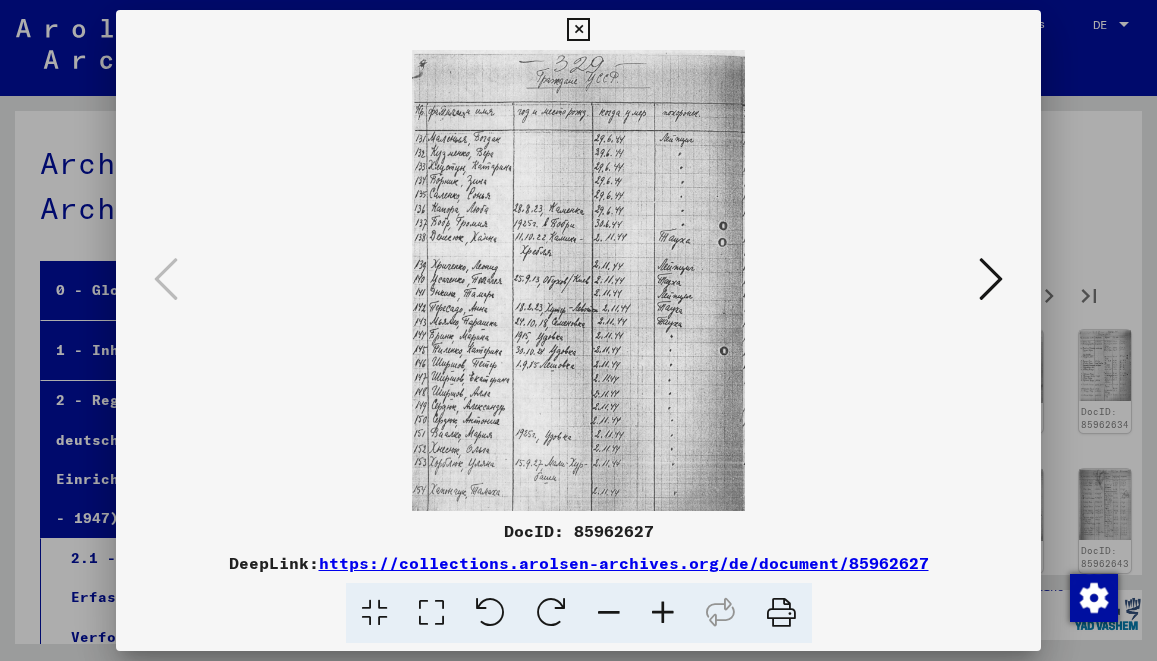 click at bounding box center (663, 613) 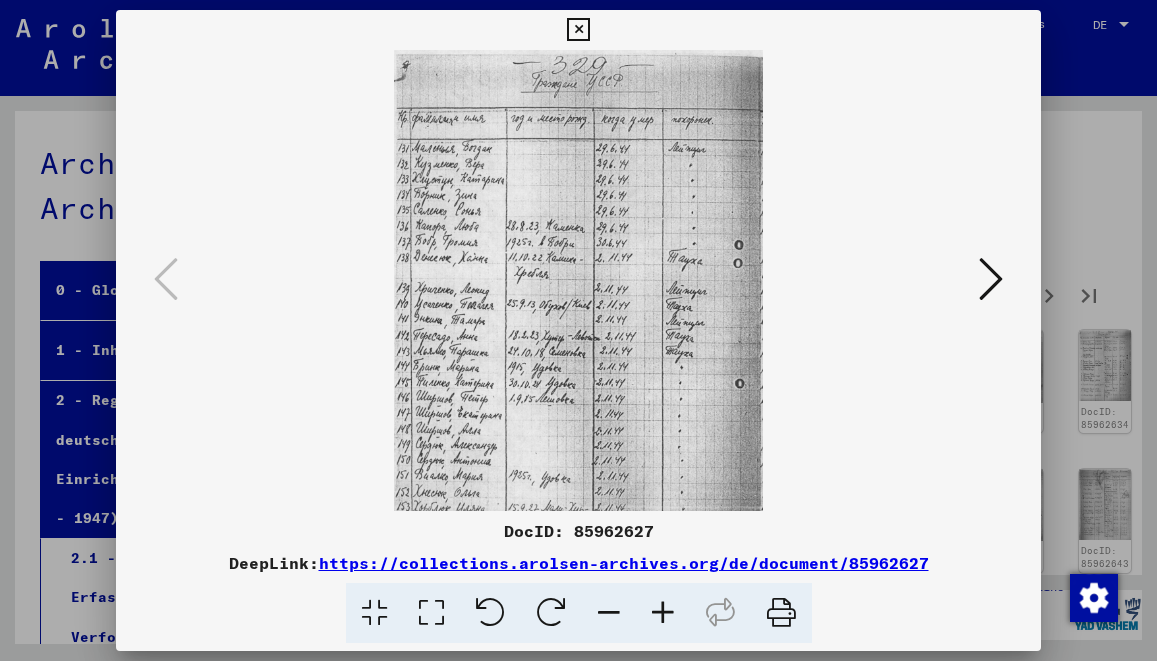 click at bounding box center [663, 613] 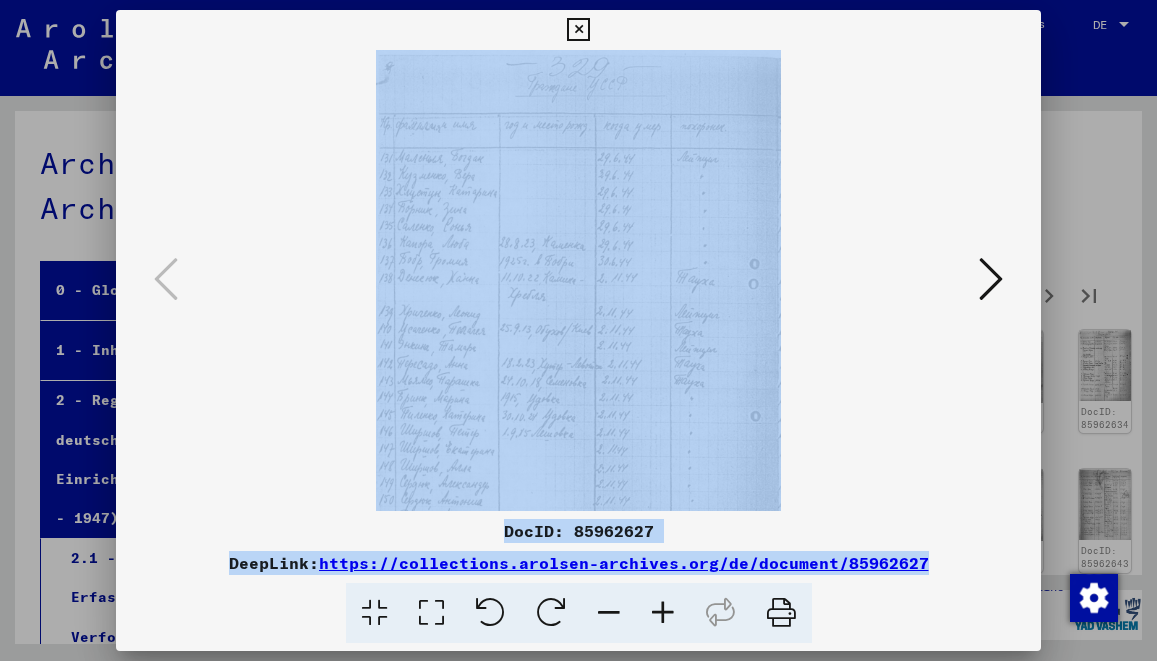 click at bounding box center (663, 613) 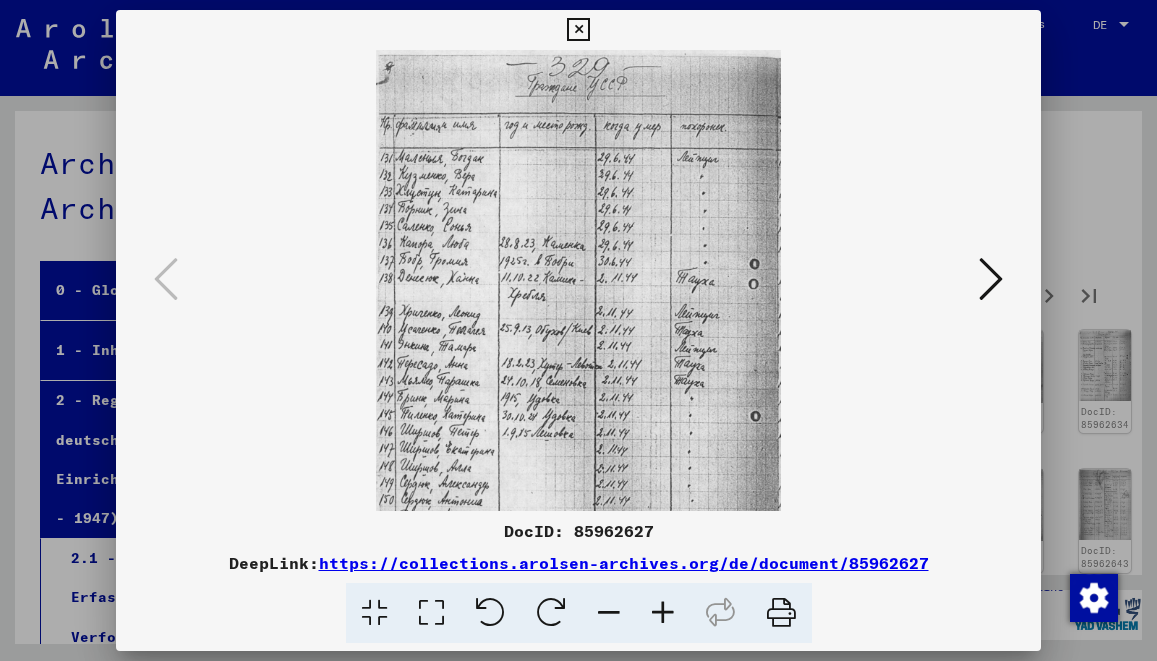 click at bounding box center [663, 613] 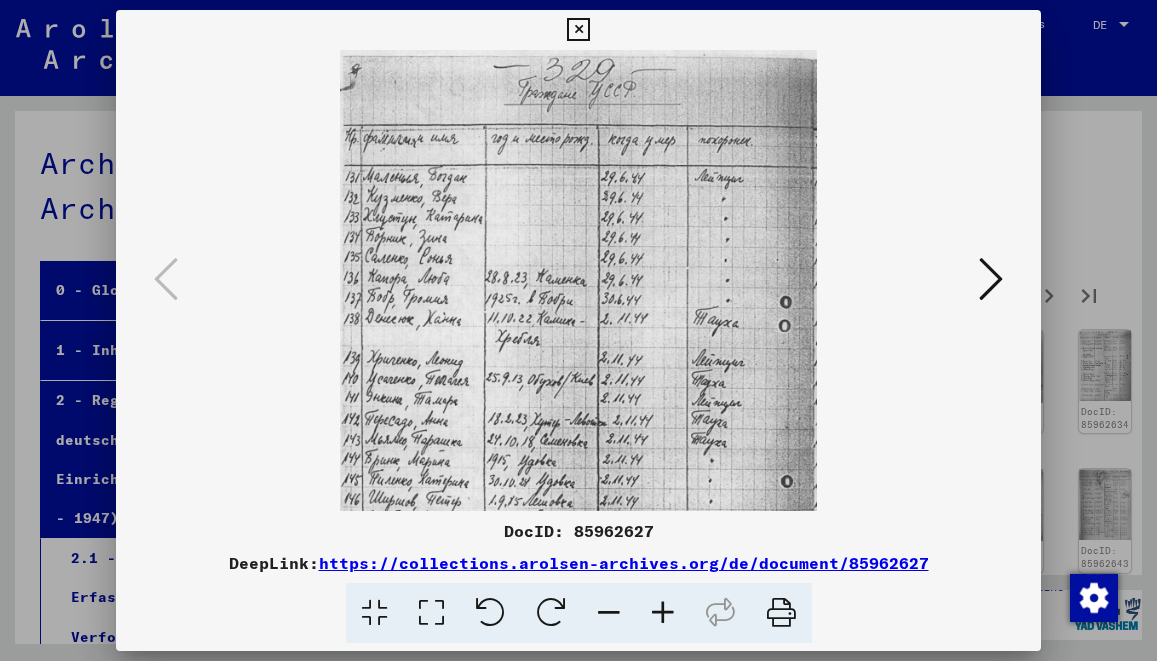 click at bounding box center [663, 613] 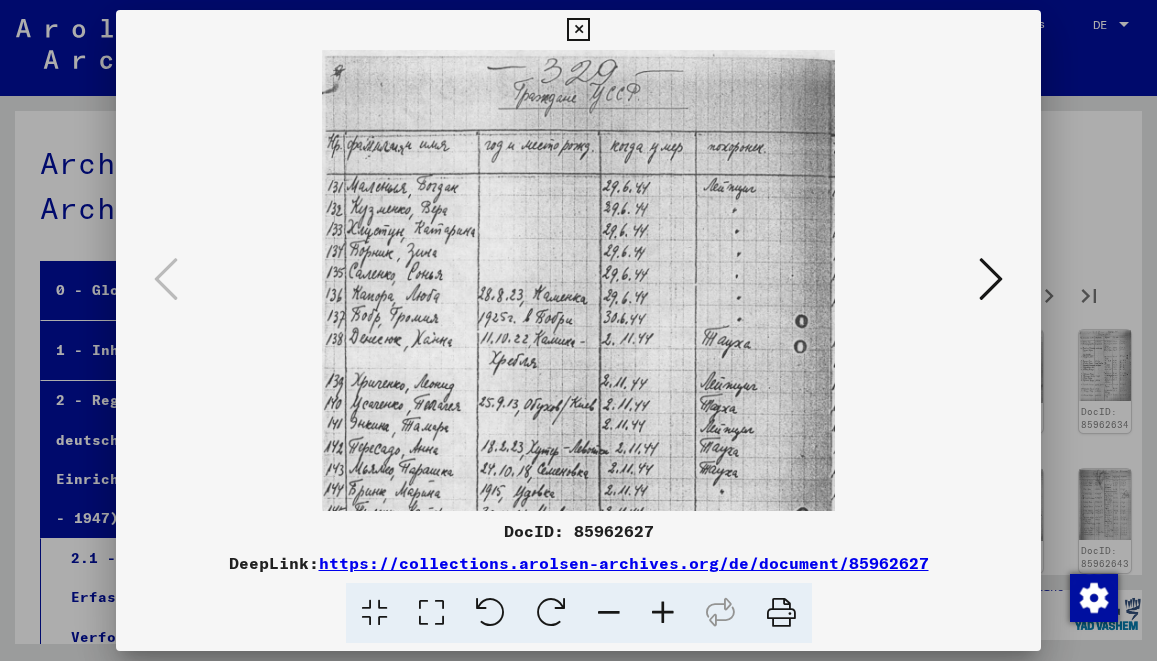 click at bounding box center [663, 613] 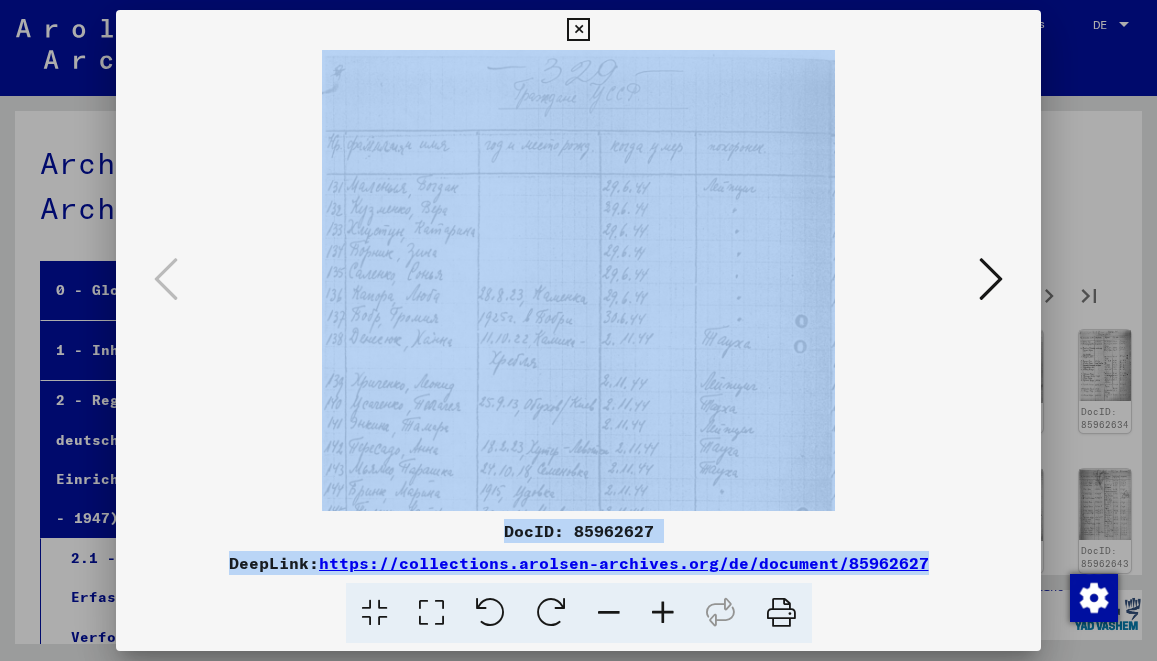 click at bounding box center [663, 613] 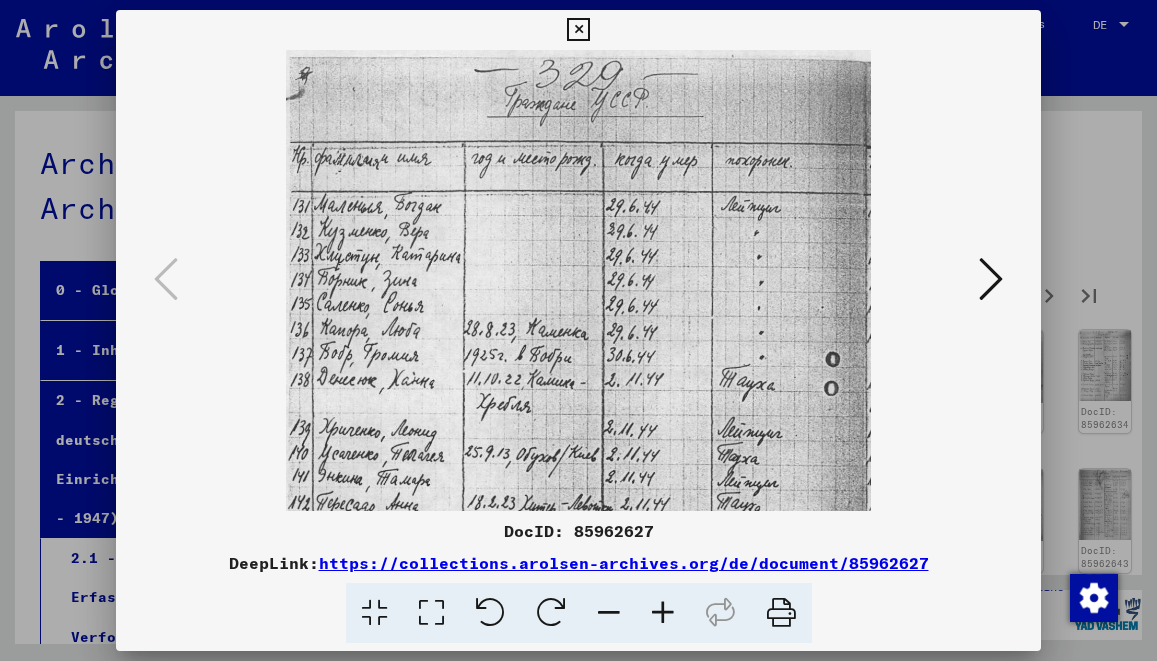 click at bounding box center (663, 613) 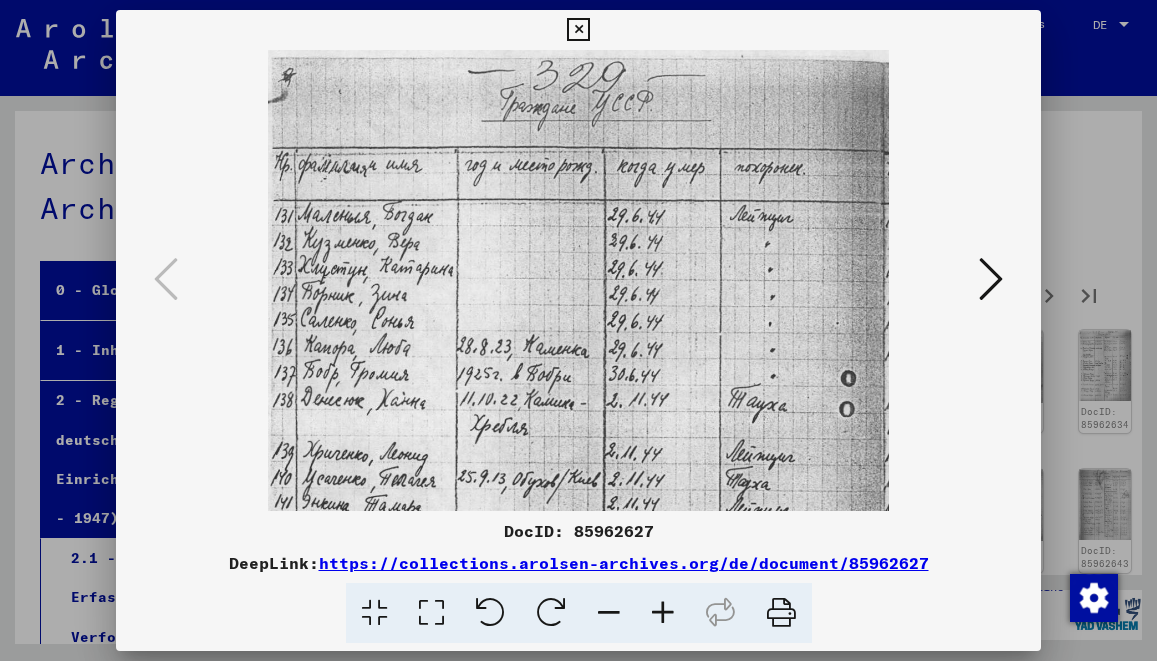 click at bounding box center [578, 330] 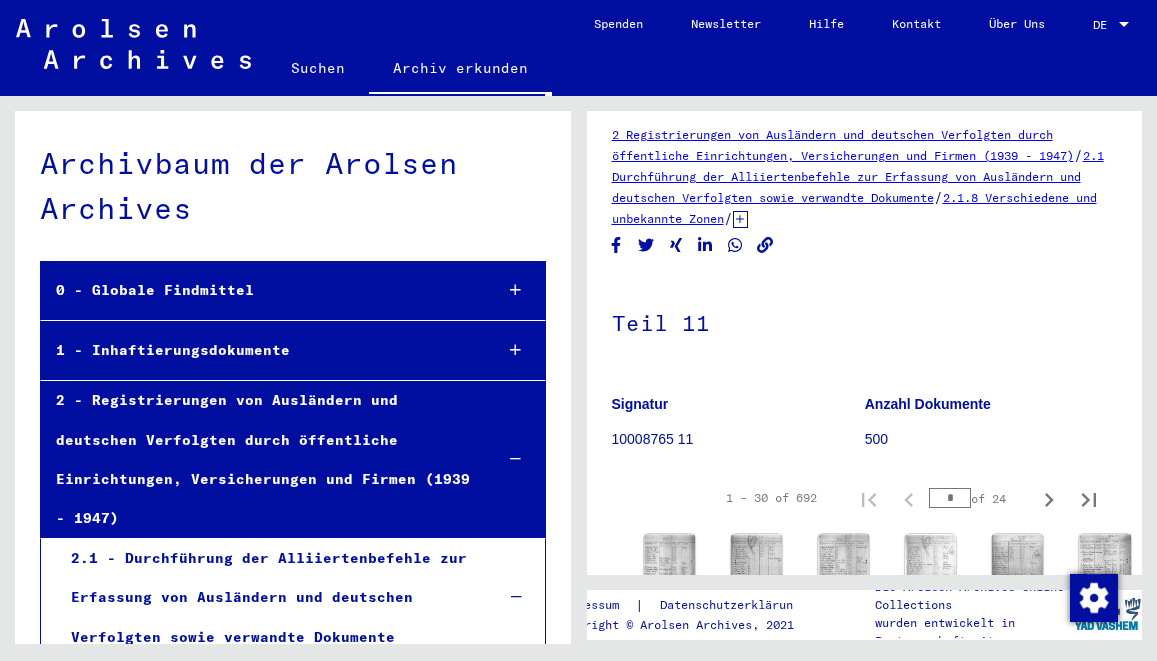 scroll, scrollTop: 0, scrollLeft: 0, axis: both 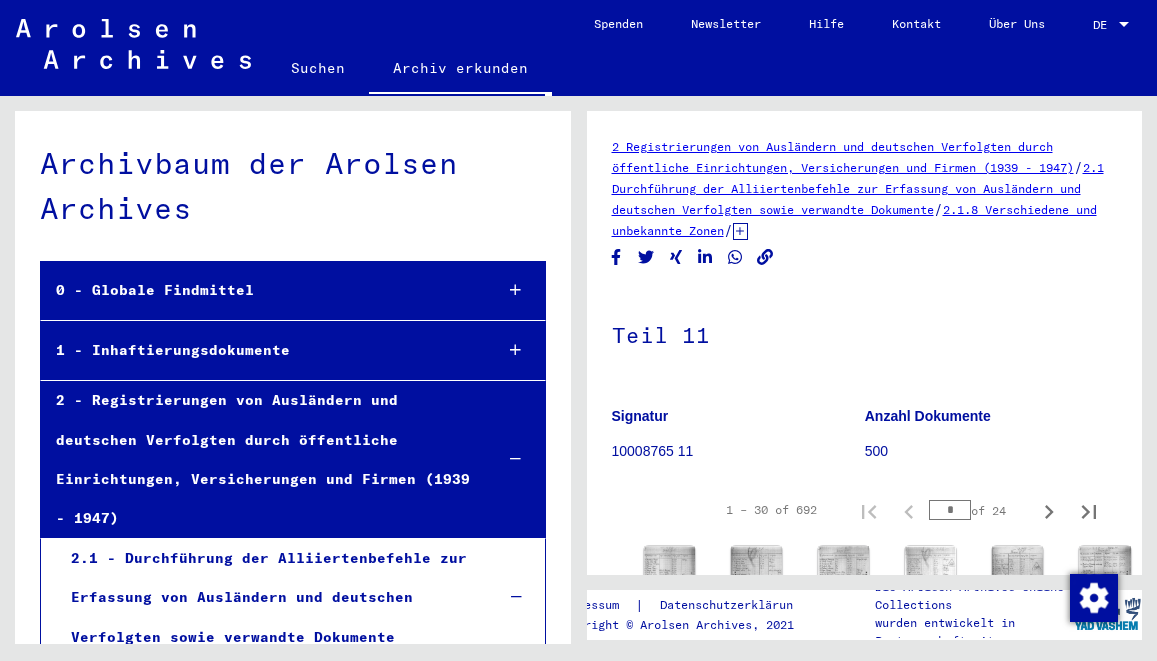 click 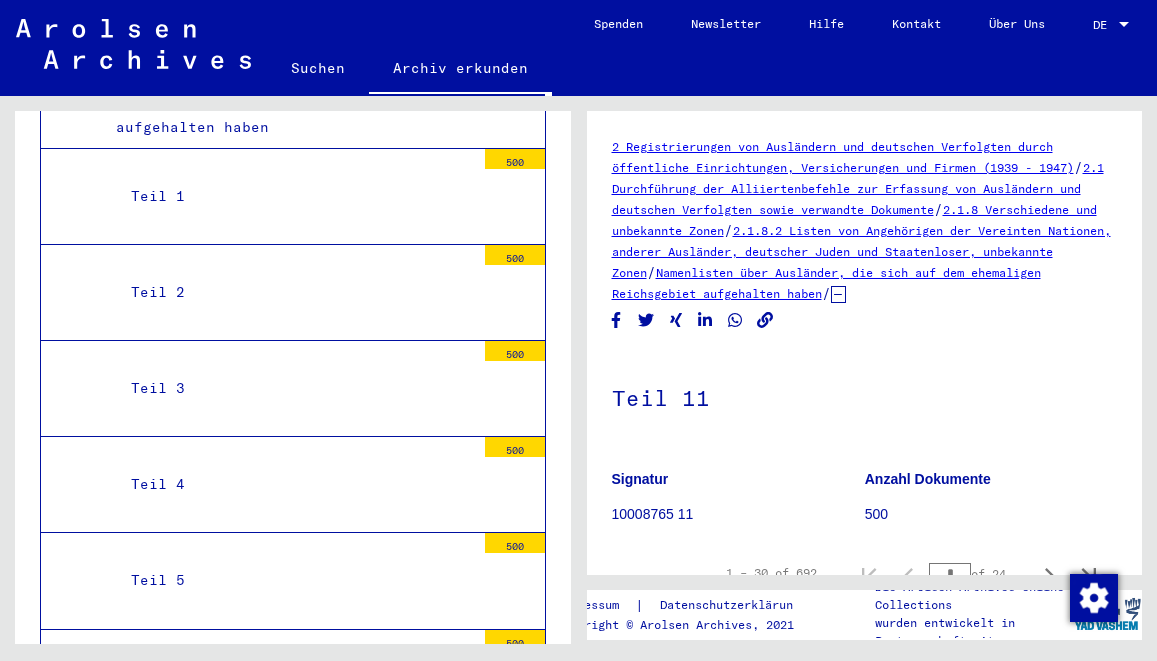 scroll, scrollTop: 1296, scrollLeft: 0, axis: vertical 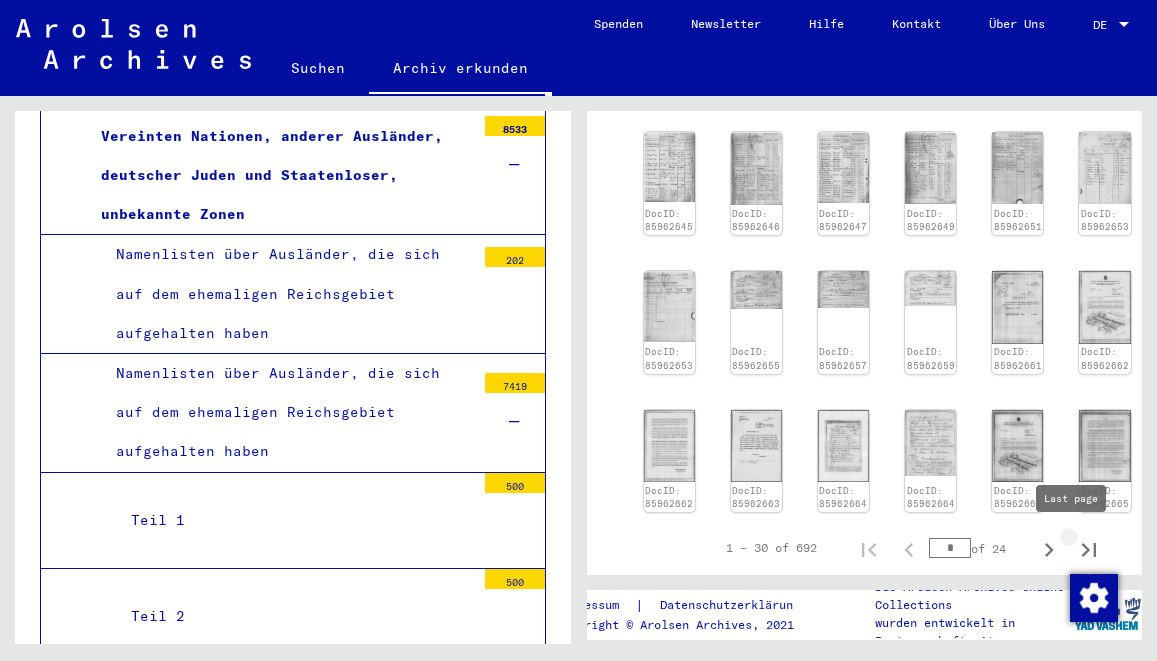 click 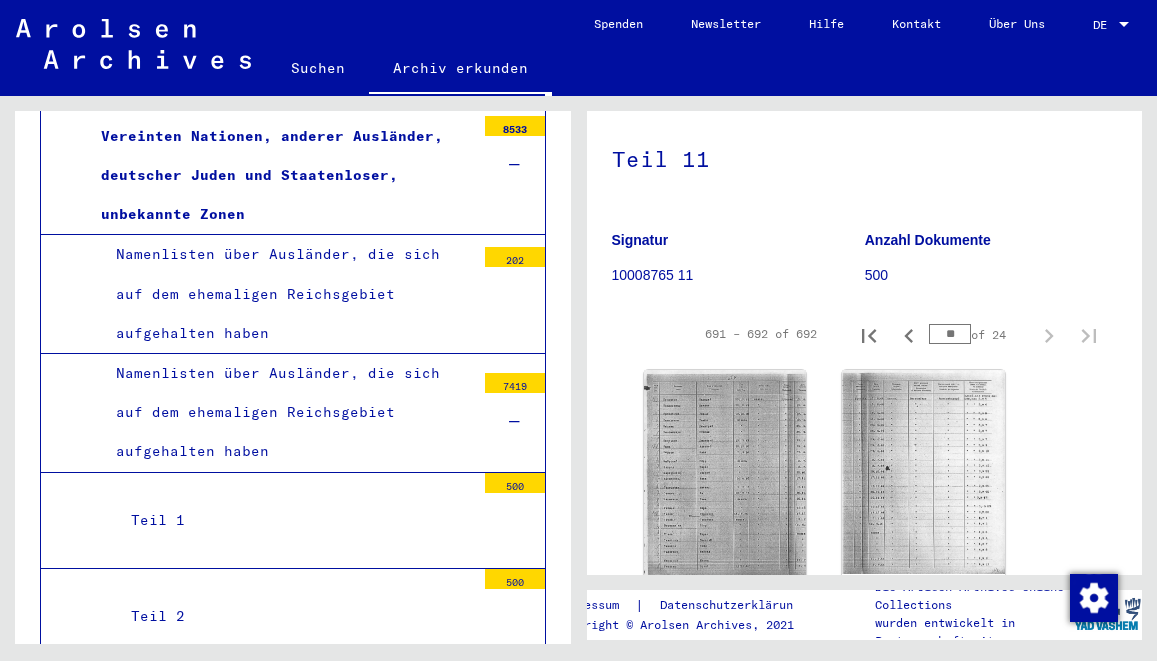 scroll, scrollTop: 216, scrollLeft: 0, axis: vertical 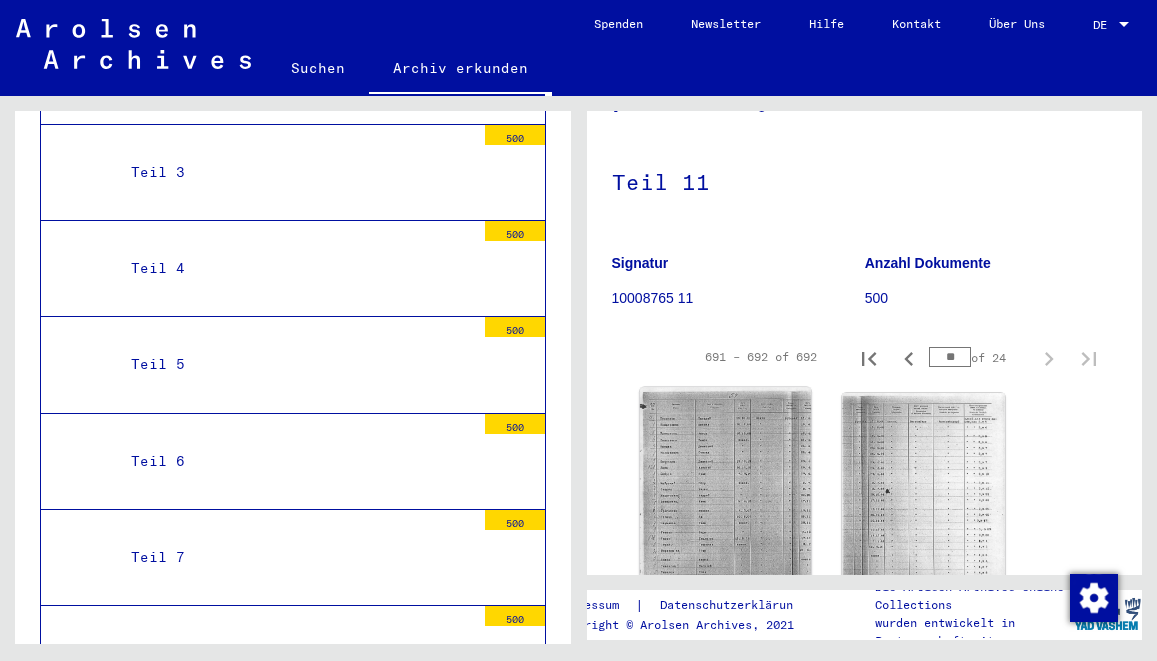 click 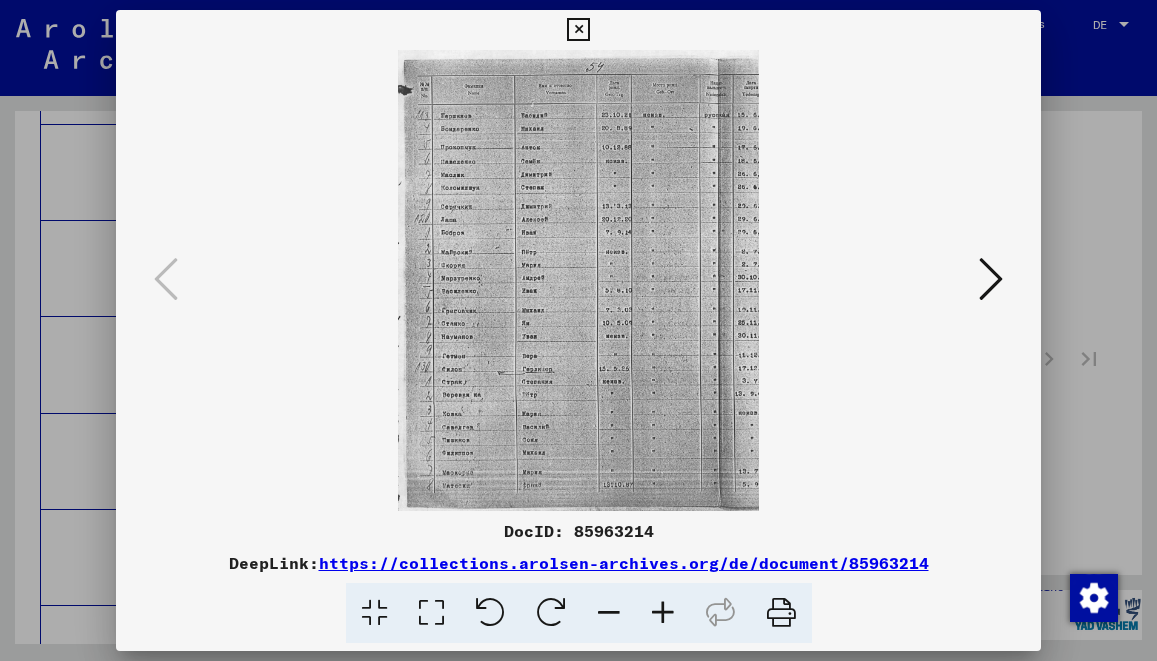 click at bounding box center [578, 330] 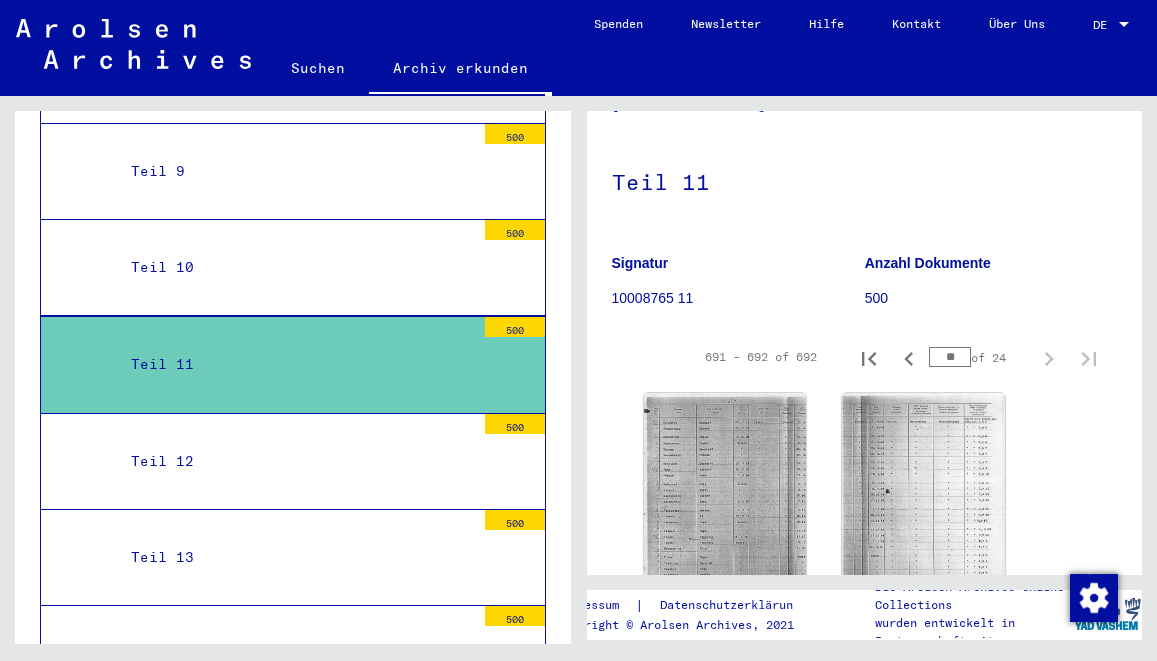 scroll, scrollTop: 2484, scrollLeft: 0, axis: vertical 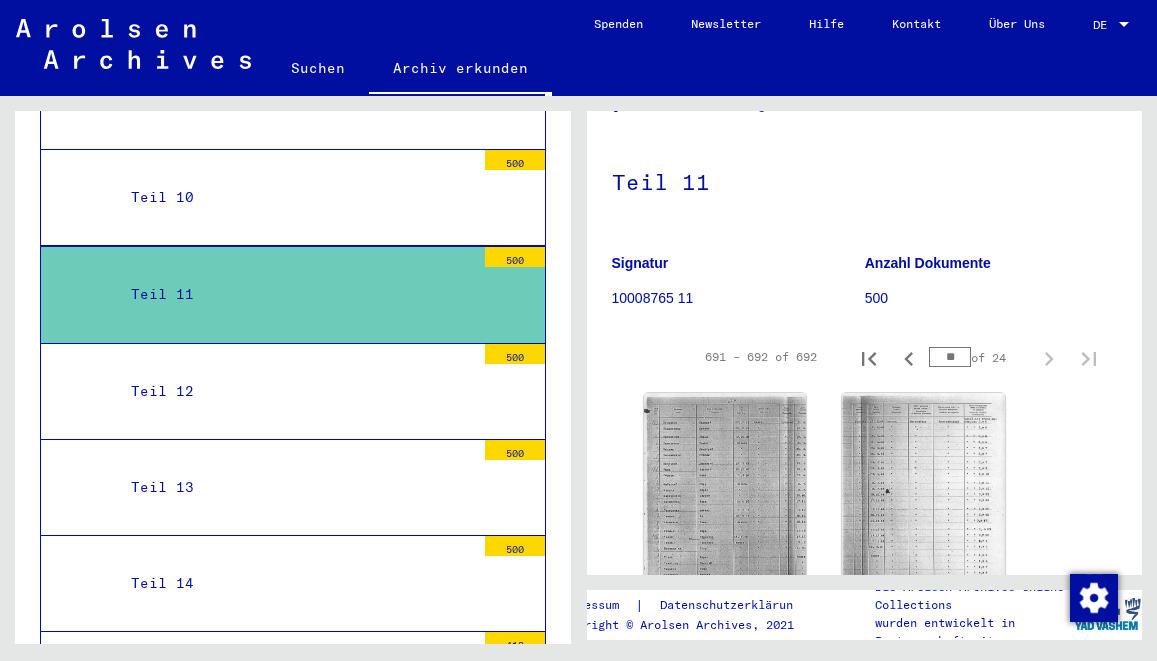 click on "Teil 12 500" at bounding box center [293, 392] 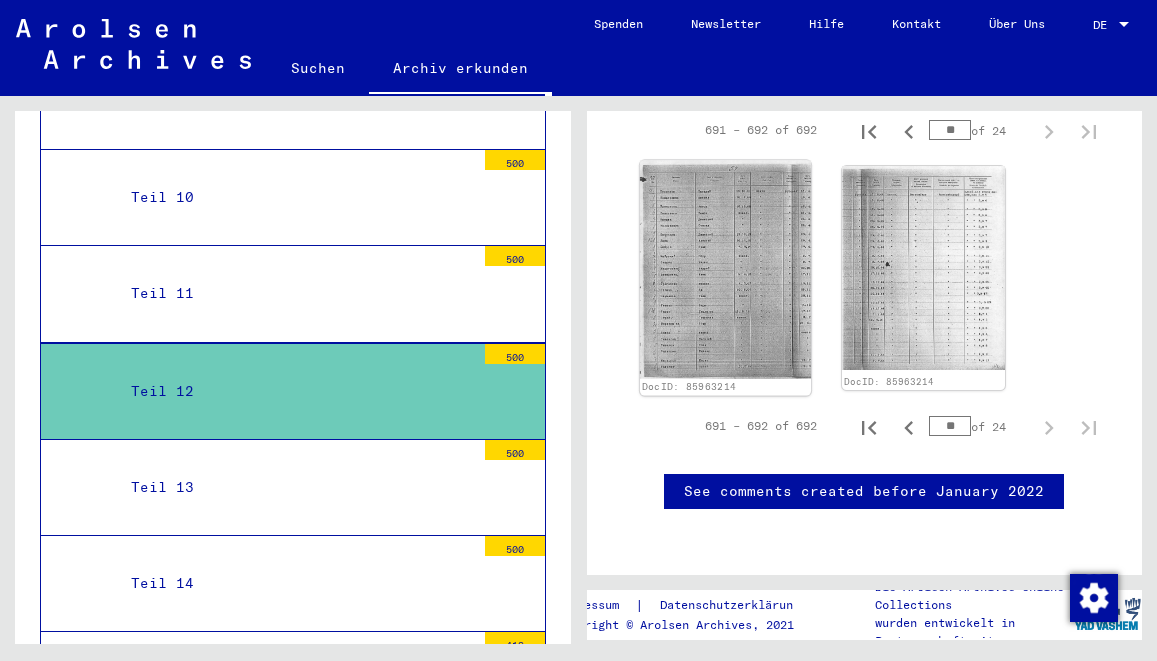 scroll, scrollTop: 756, scrollLeft: 0, axis: vertical 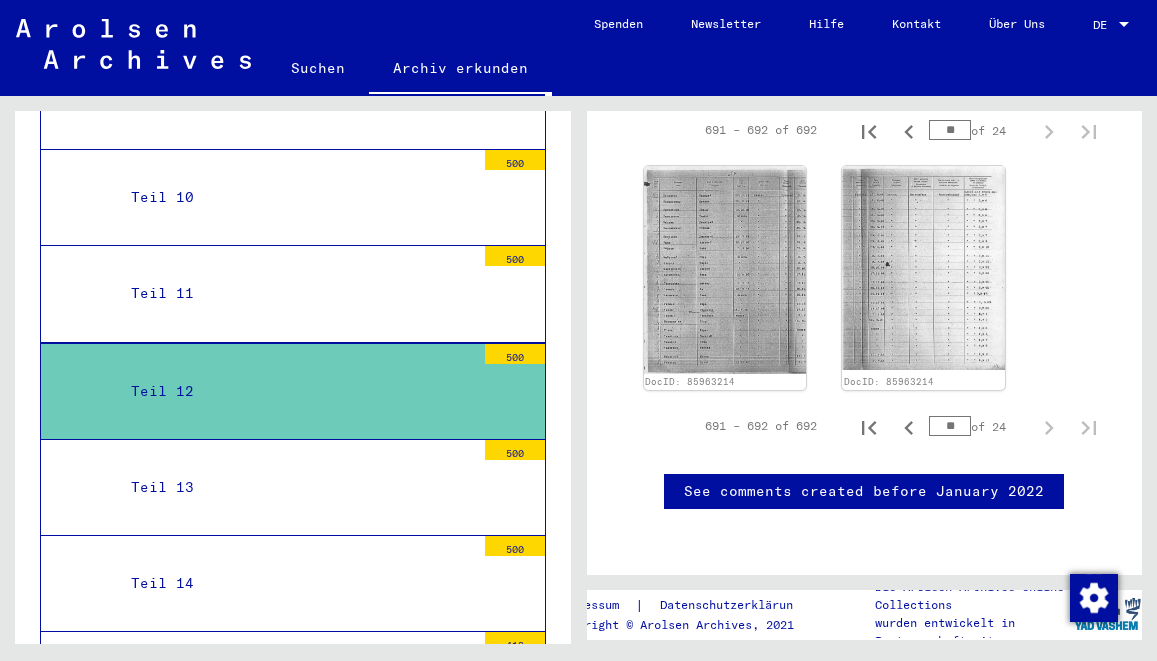 click on "Teil 13" at bounding box center [295, 487] 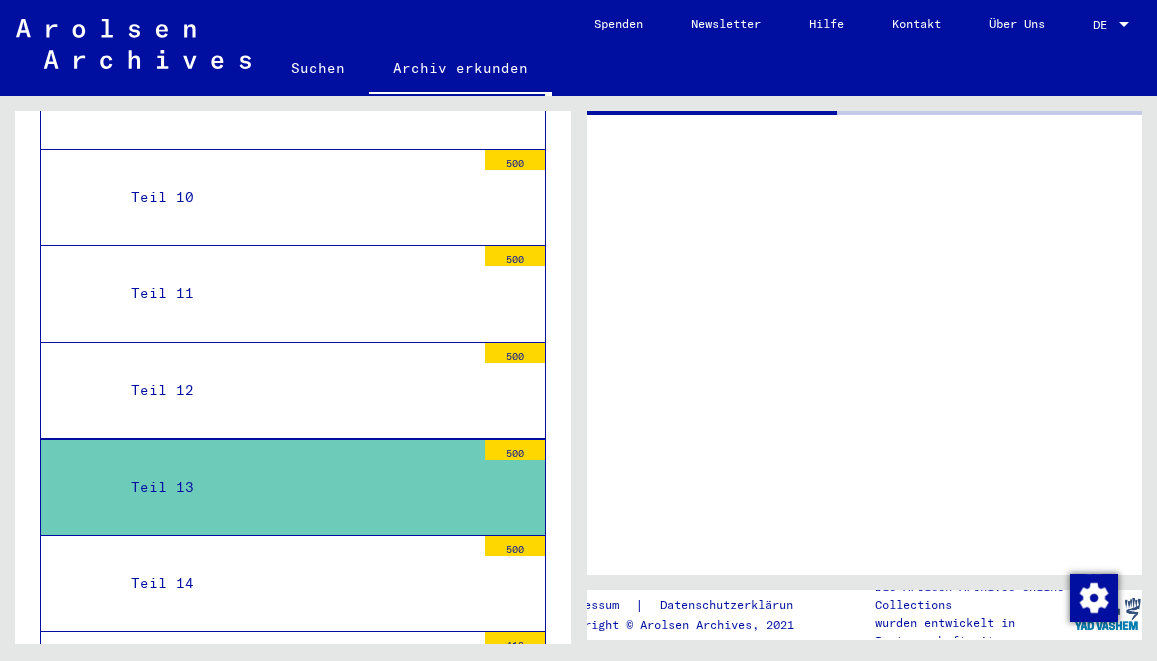 scroll, scrollTop: 0, scrollLeft: 0, axis: both 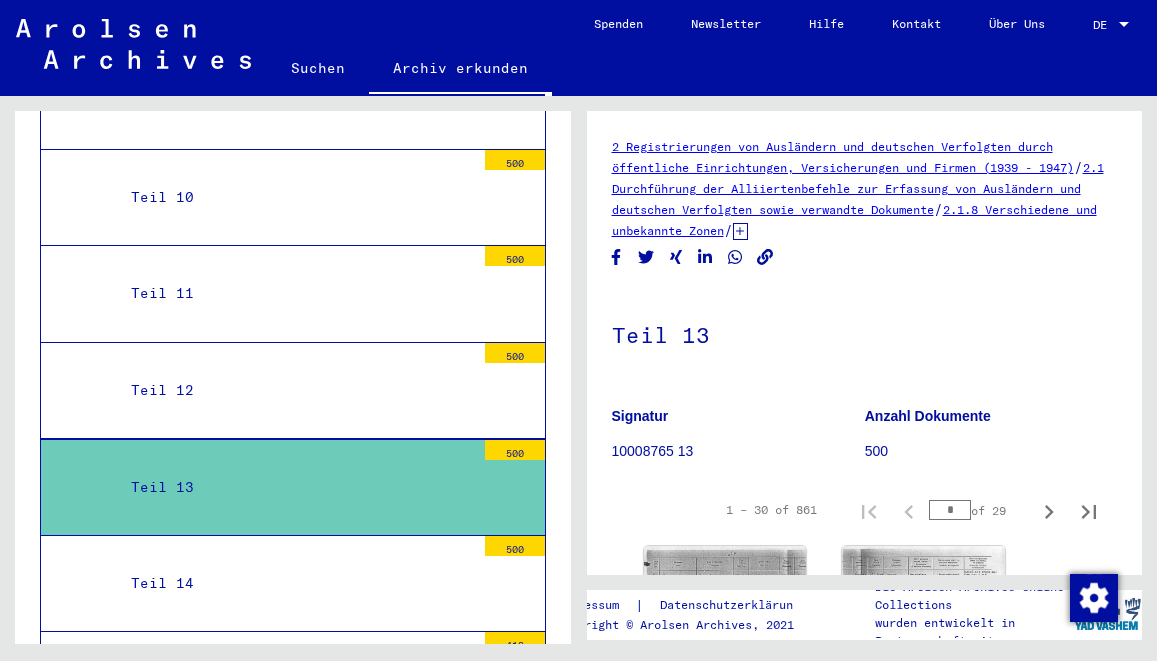 click on "Teil 14" at bounding box center [295, 583] 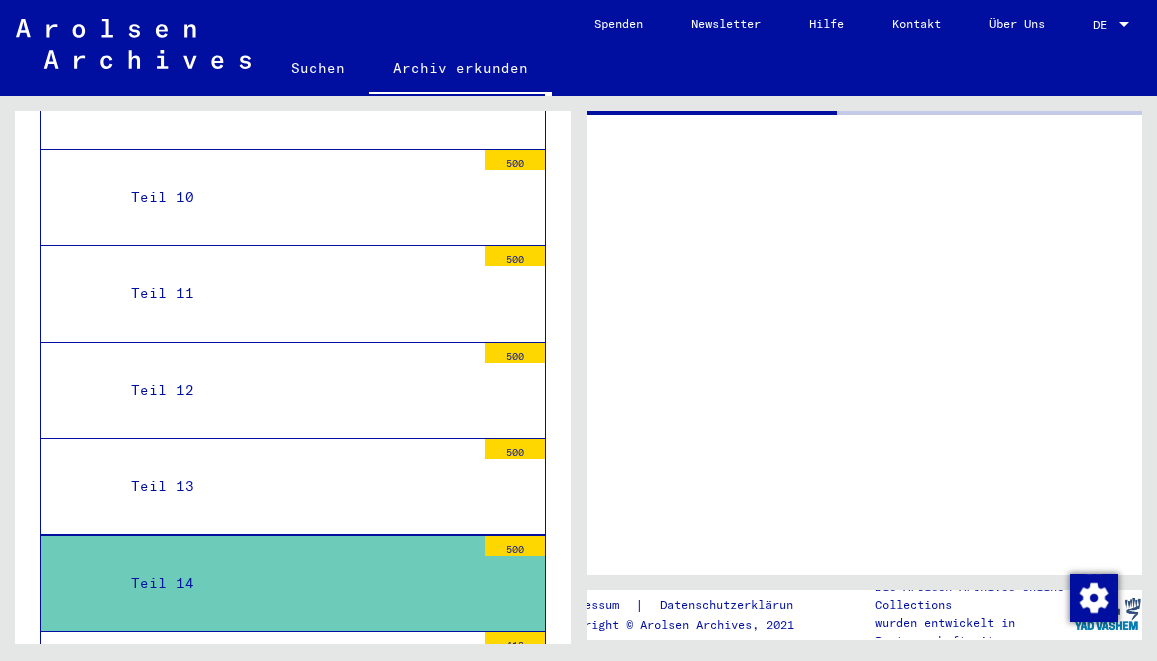 click on "Teil 15 419" at bounding box center [293, 680] 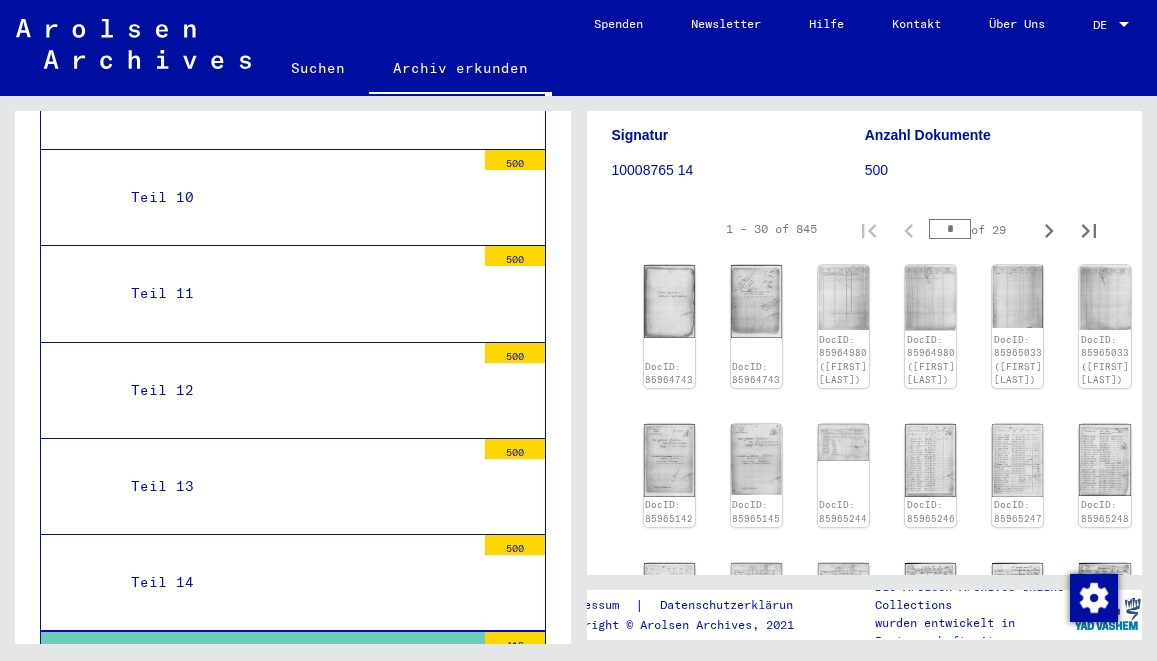 scroll, scrollTop: 324, scrollLeft: 0, axis: vertical 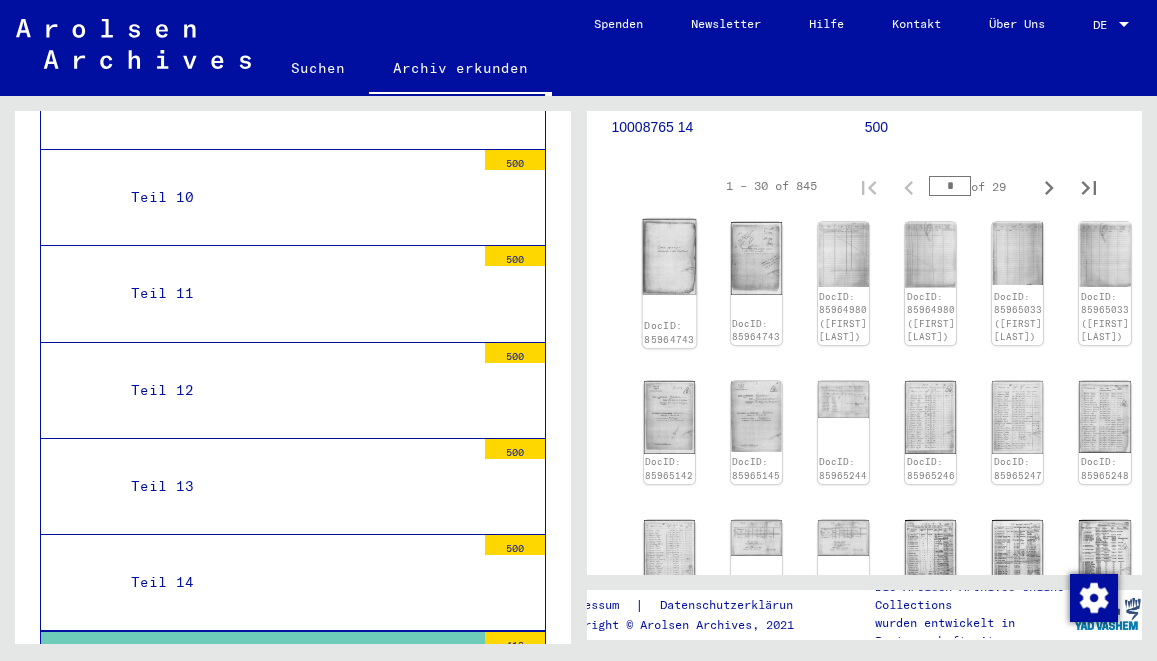 click 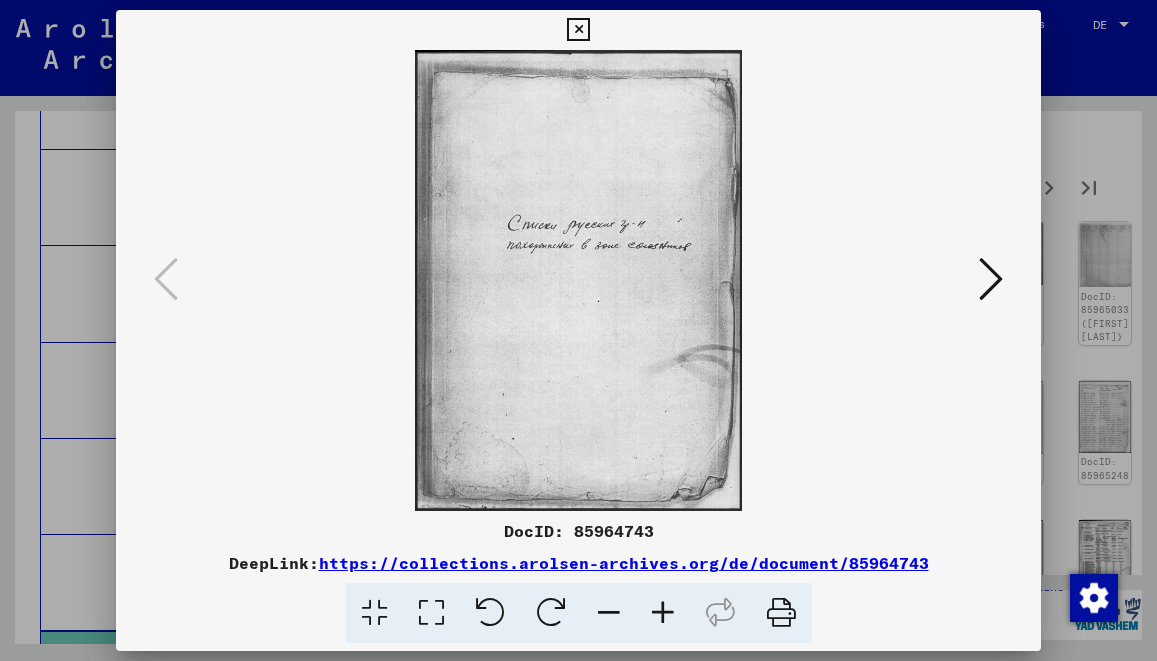 click at bounding box center [991, 279] 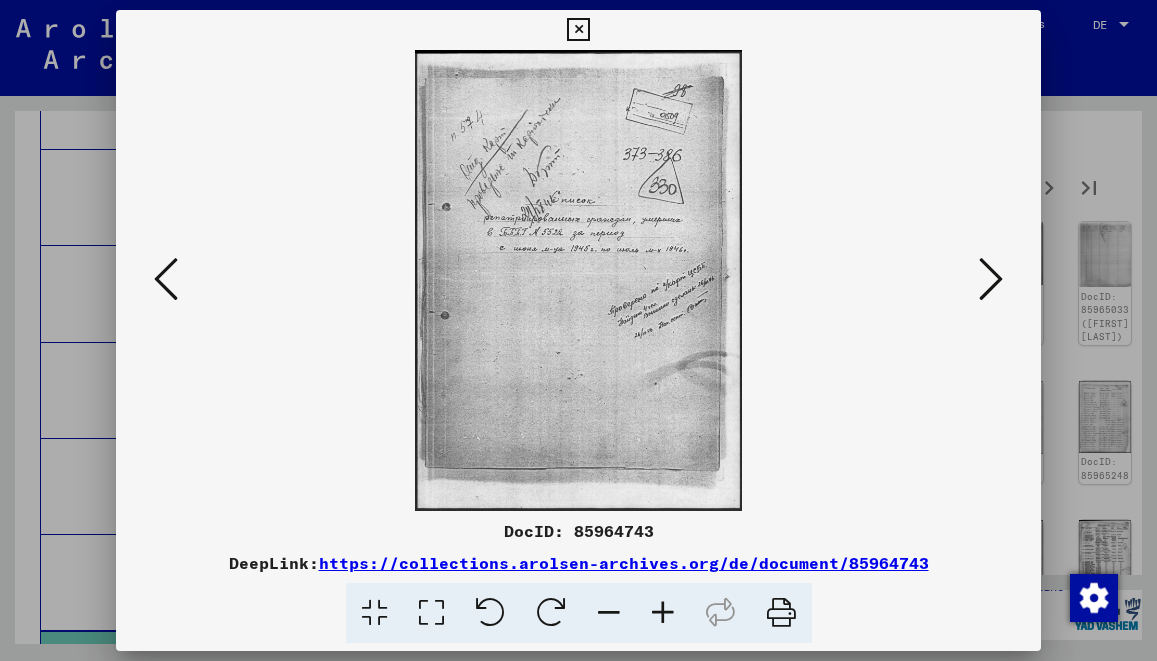 click at bounding box center (663, 613) 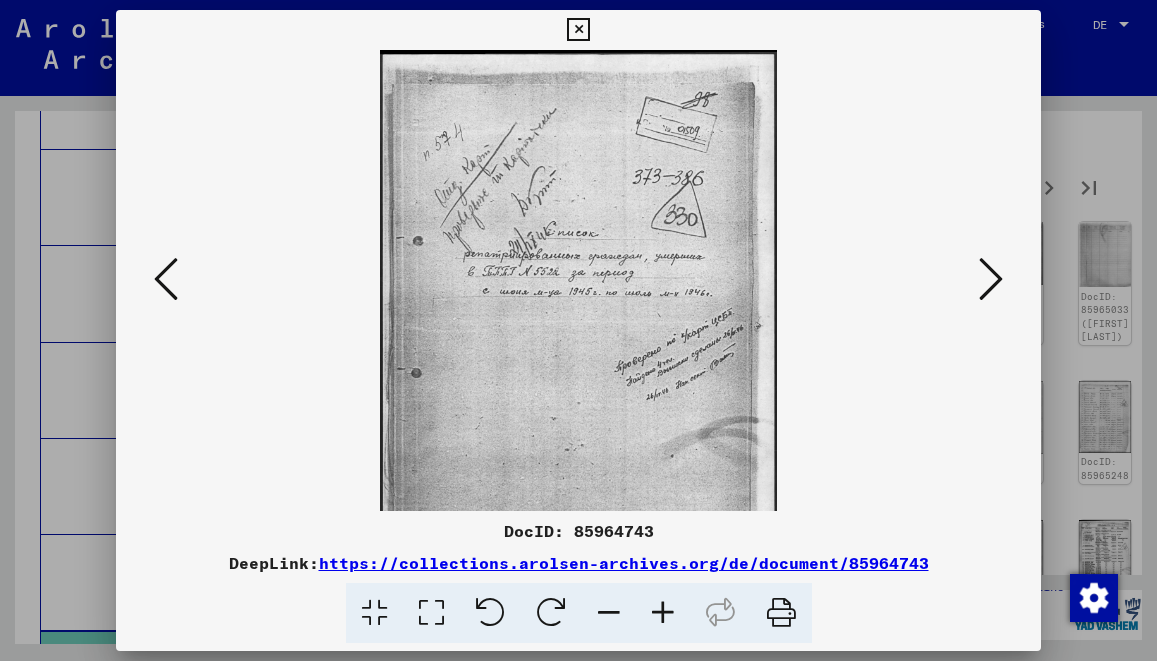 click at bounding box center (663, 613) 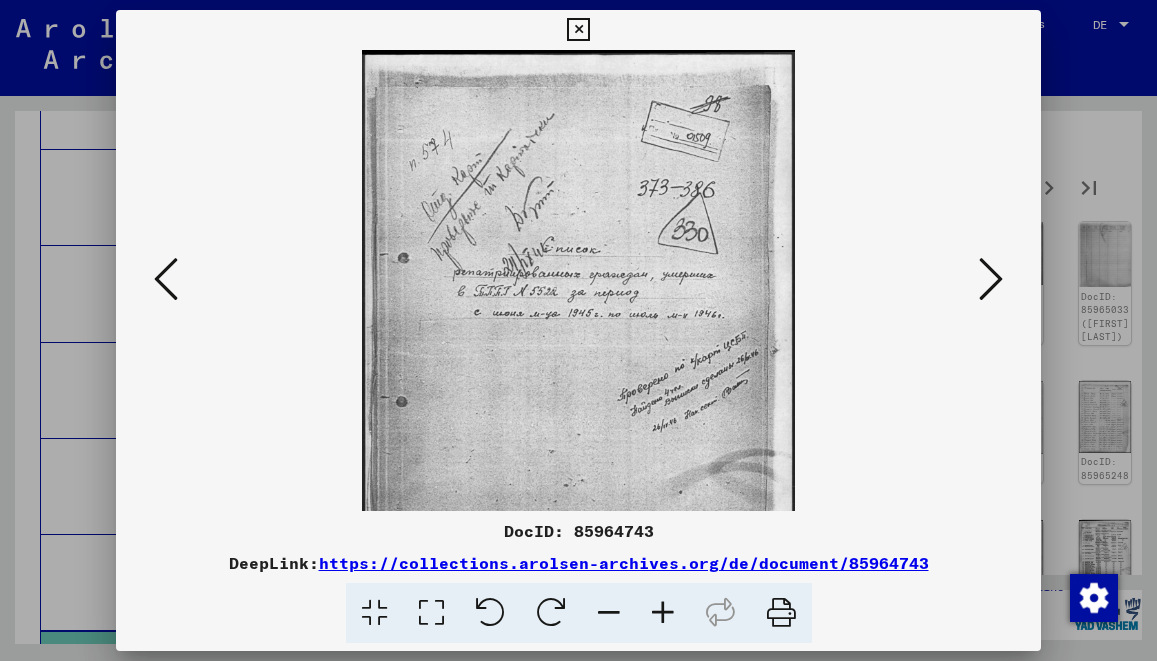 click at bounding box center (663, 613) 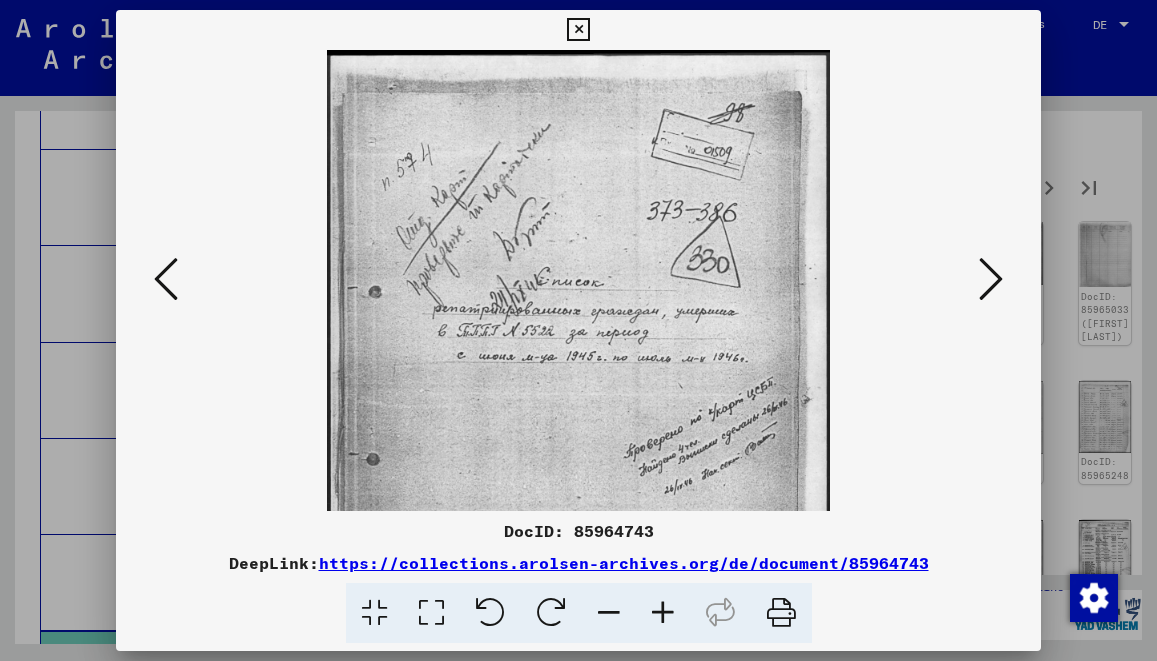 click at bounding box center (663, 613) 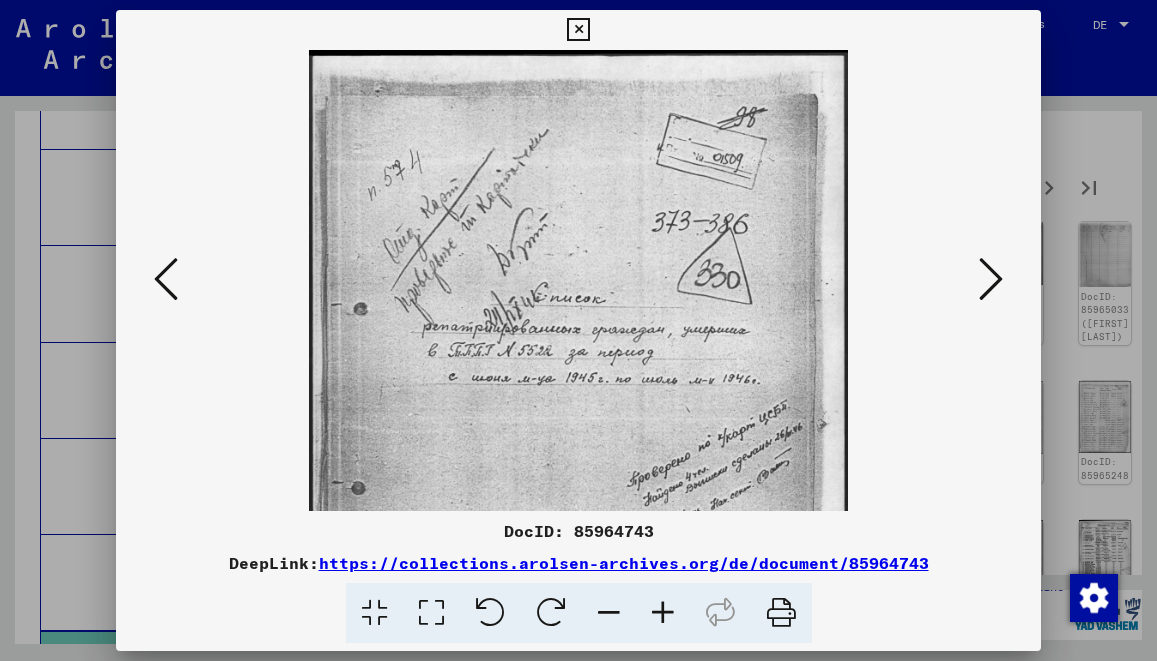 click at bounding box center (663, 613) 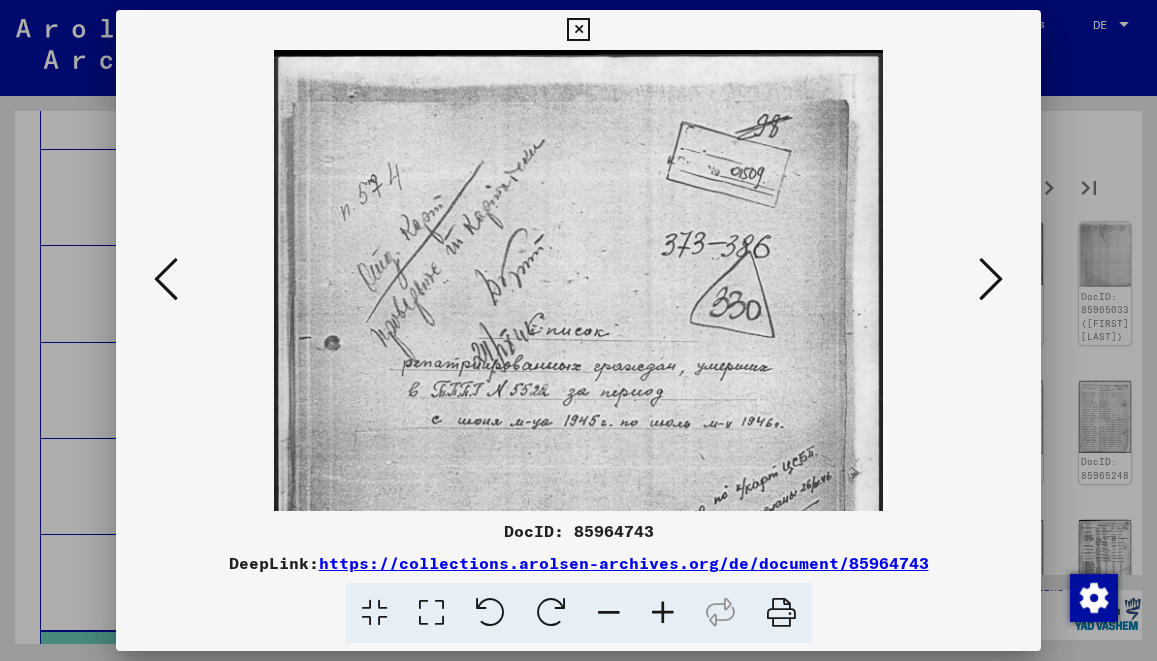 click at bounding box center (663, 613) 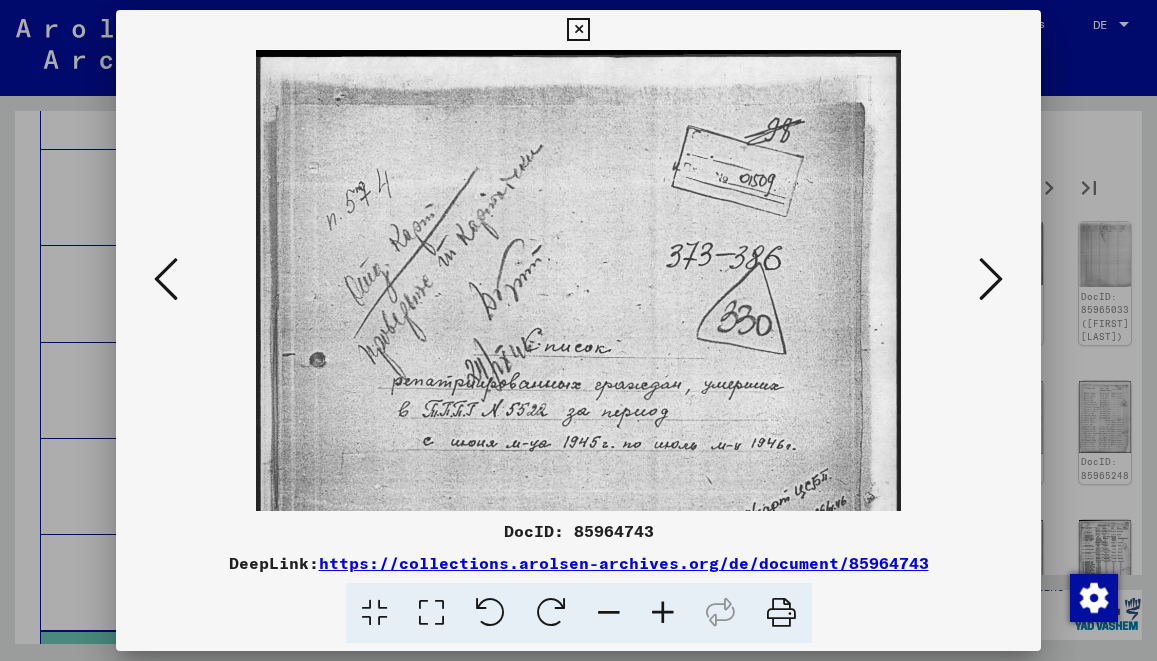 click at bounding box center [166, 280] 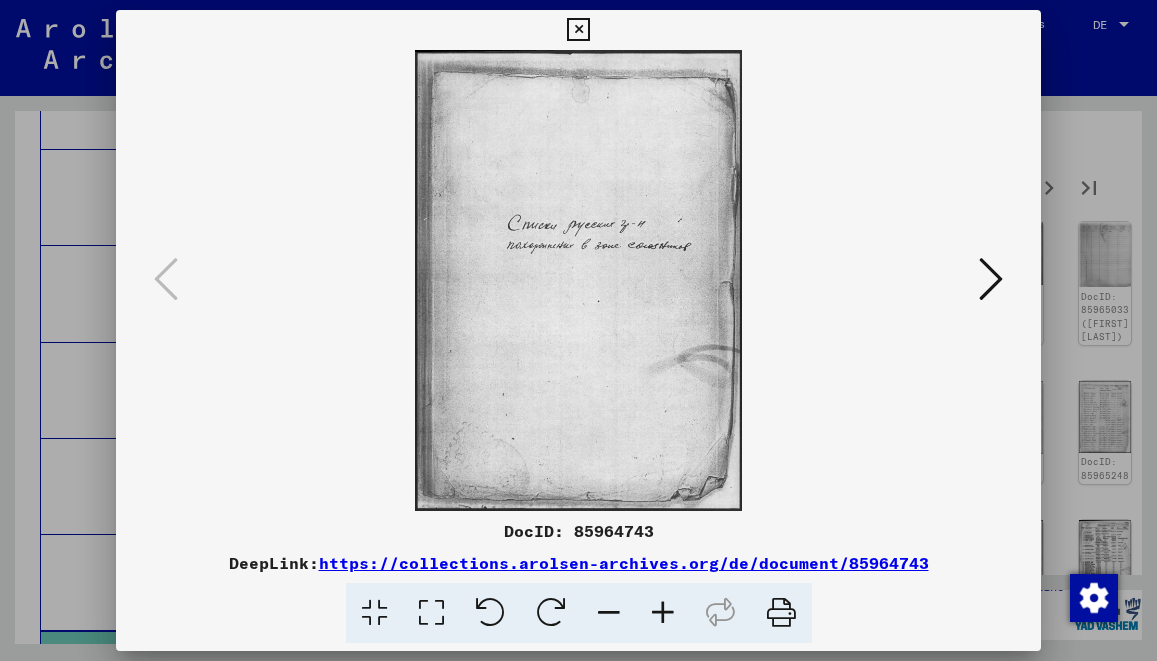 click at bounding box center (579, 280) 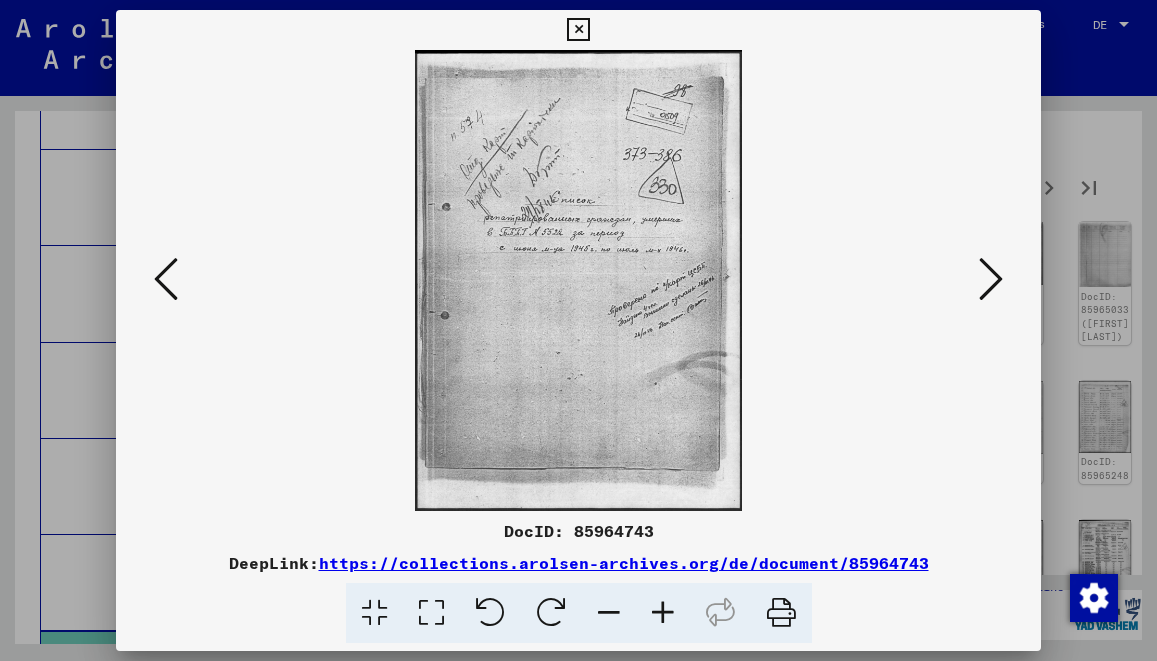 click at bounding box center (663, 613) 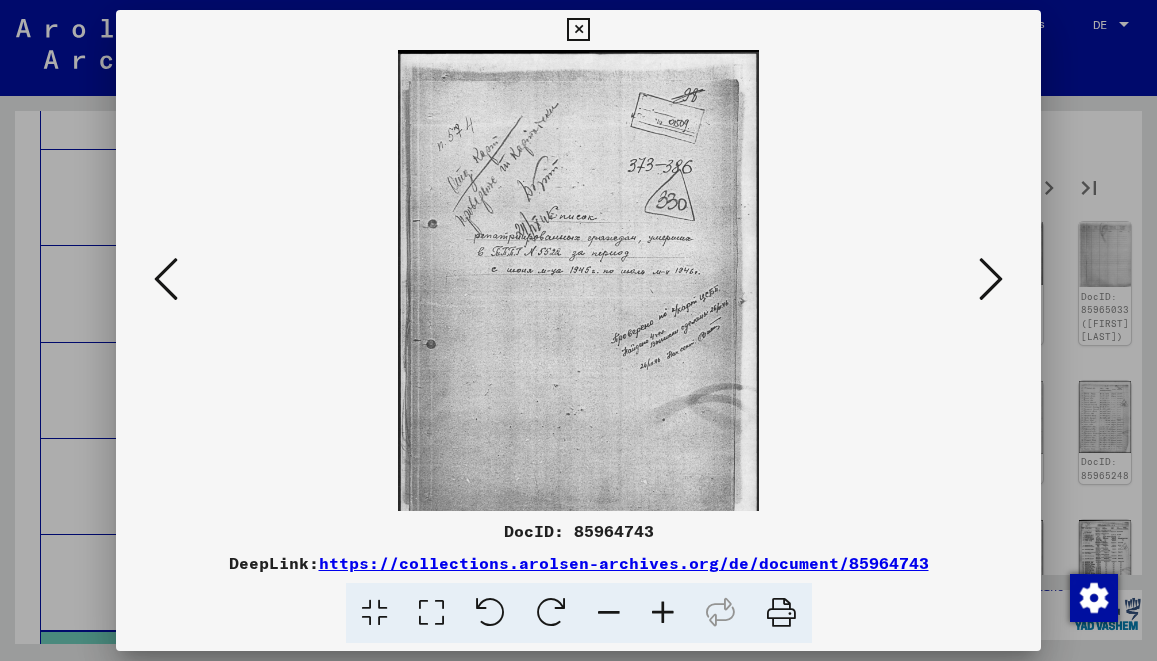 click at bounding box center [663, 613] 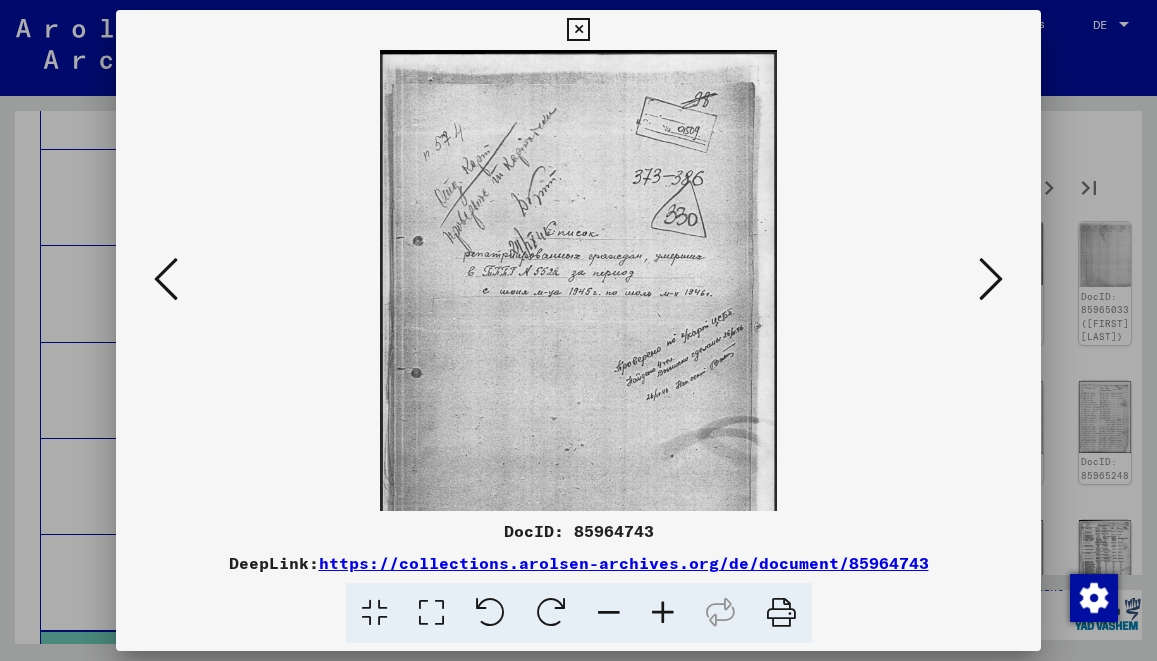 click at bounding box center [663, 613] 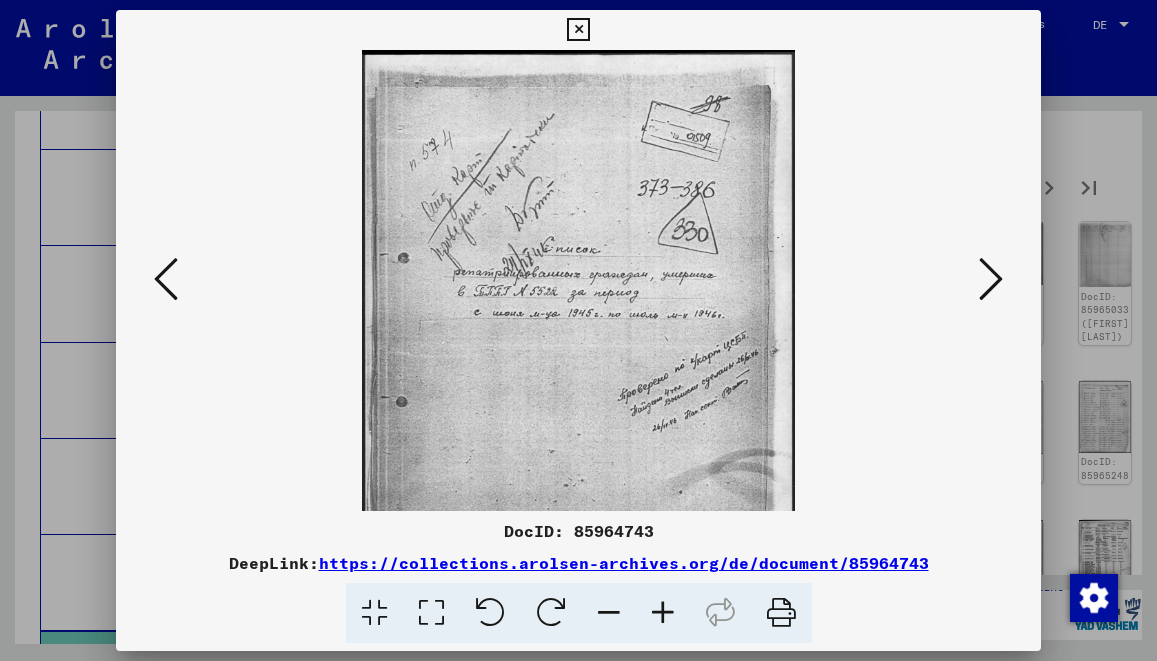 click at bounding box center [663, 613] 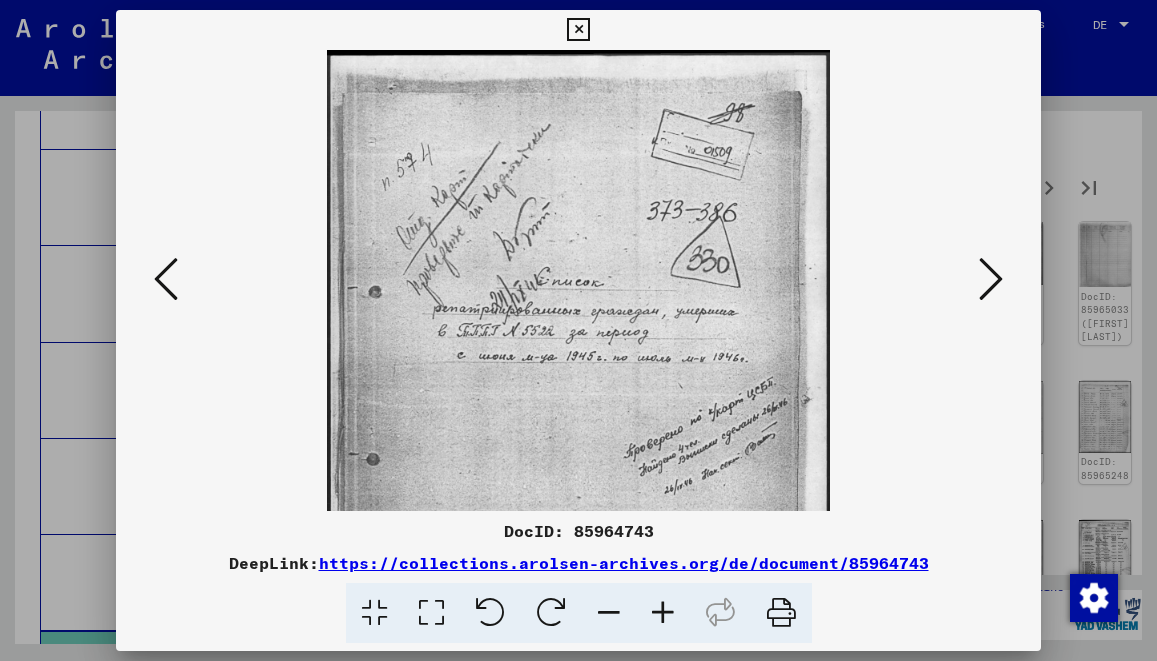 click at bounding box center (663, 613) 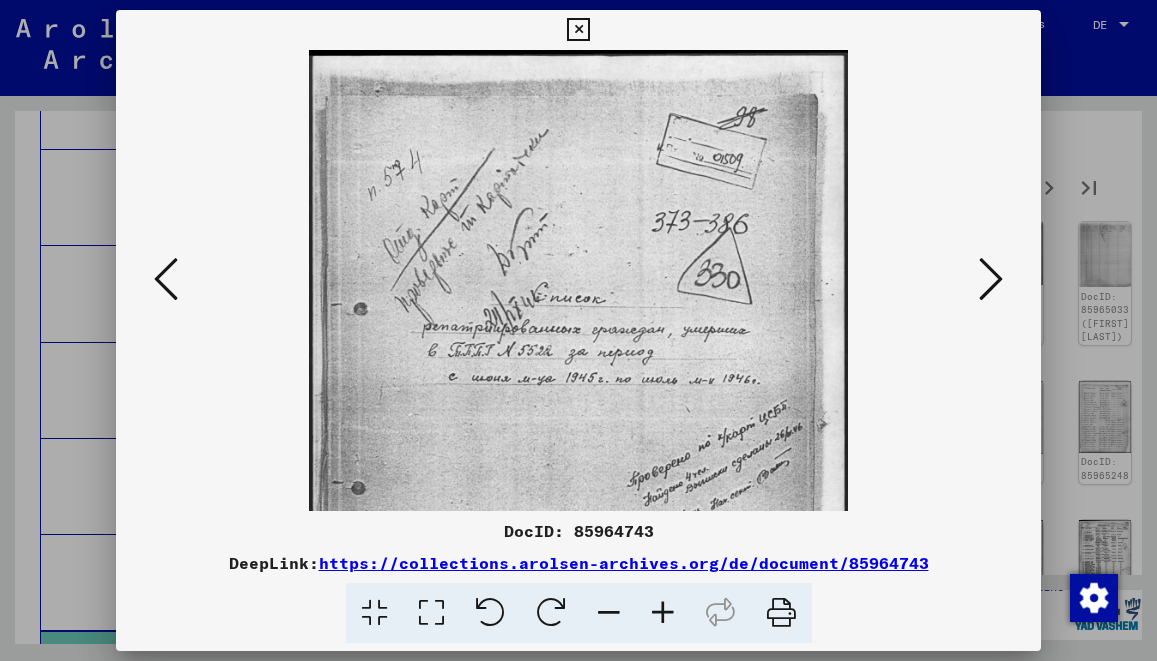click at bounding box center [663, 613] 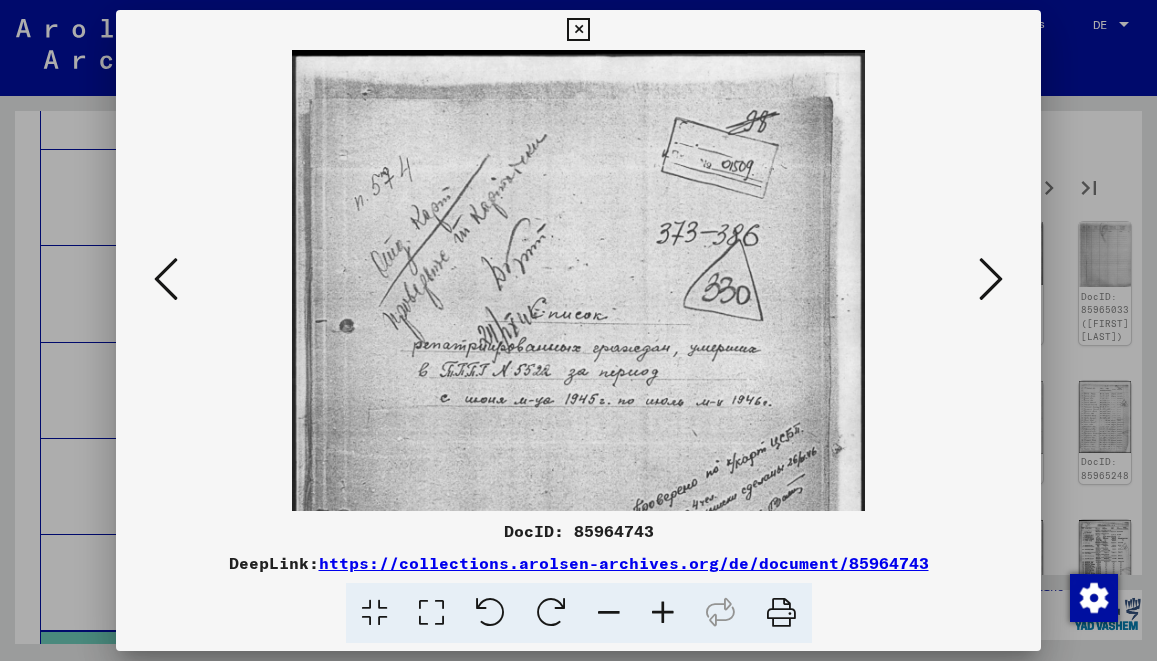 click at bounding box center (663, 613) 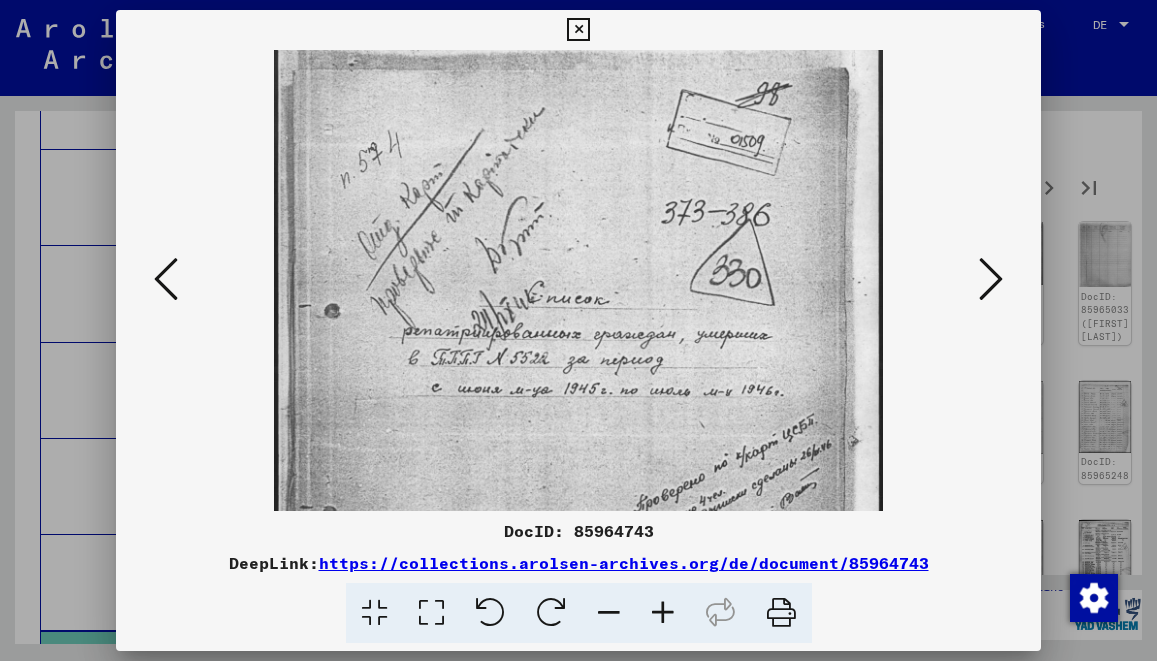 scroll, scrollTop: 22, scrollLeft: 0, axis: vertical 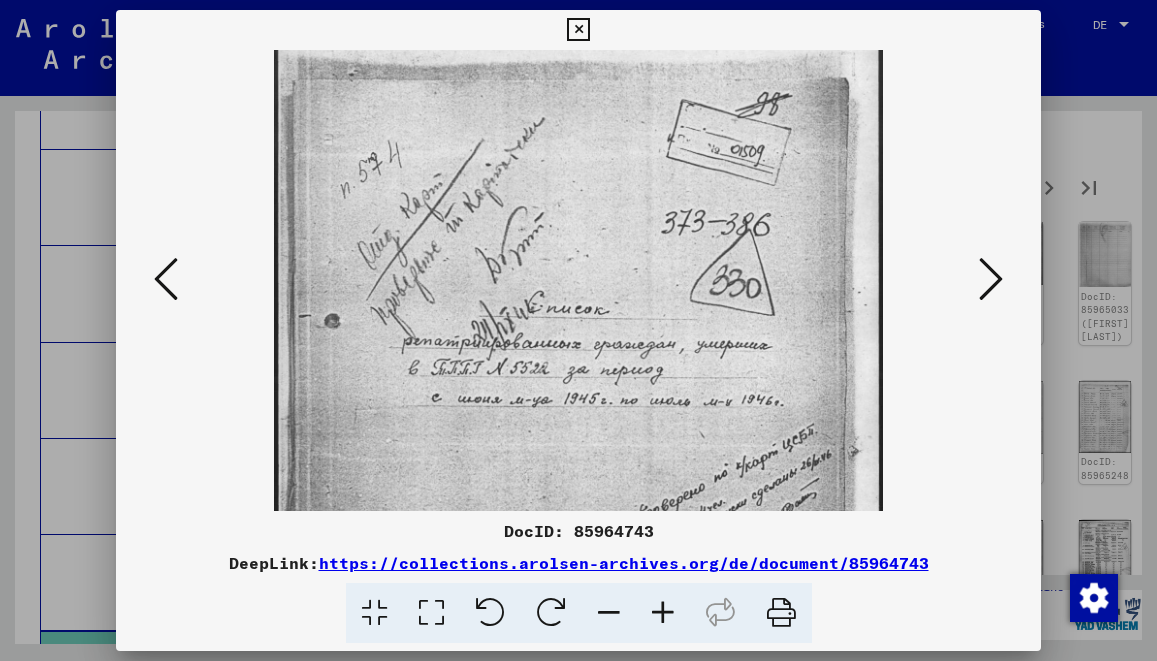 drag, startPoint x: 831, startPoint y: 314, endPoint x: 832, endPoint y: 298, distance: 16.03122 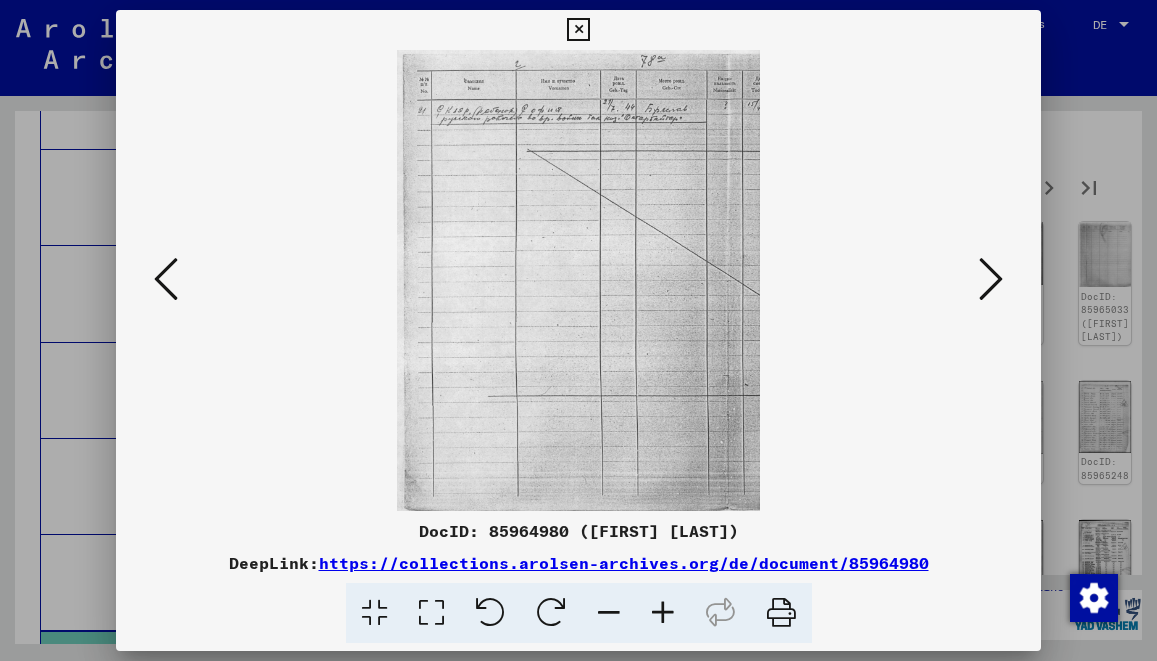 click at bounding box center (991, 279) 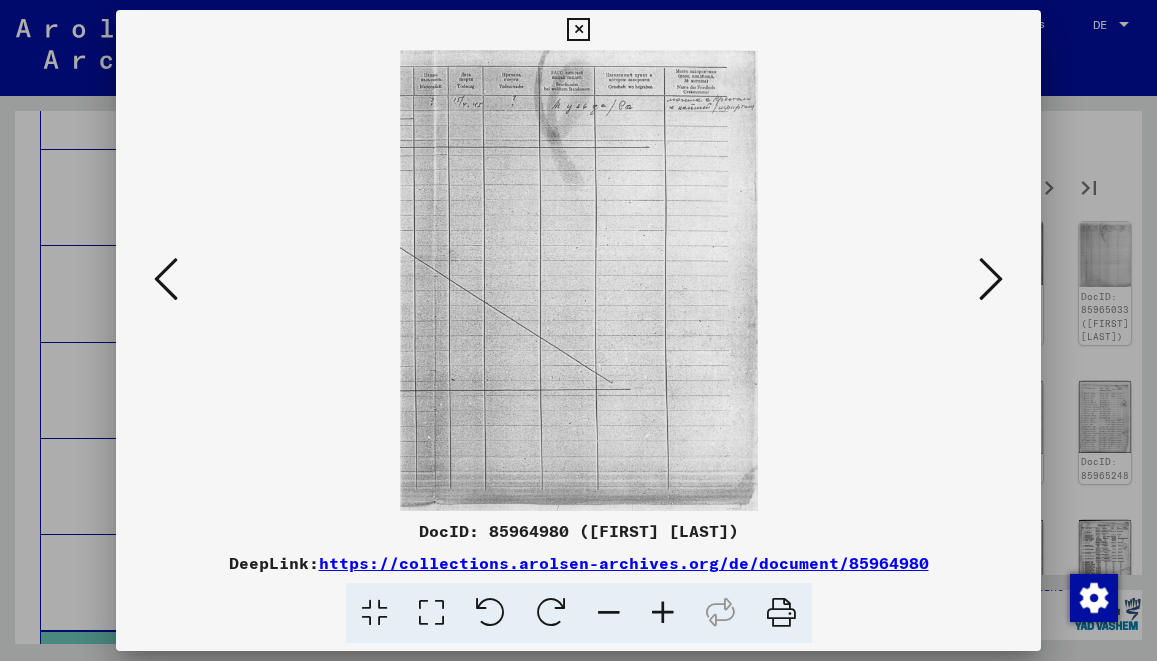 click at bounding box center [991, 279] 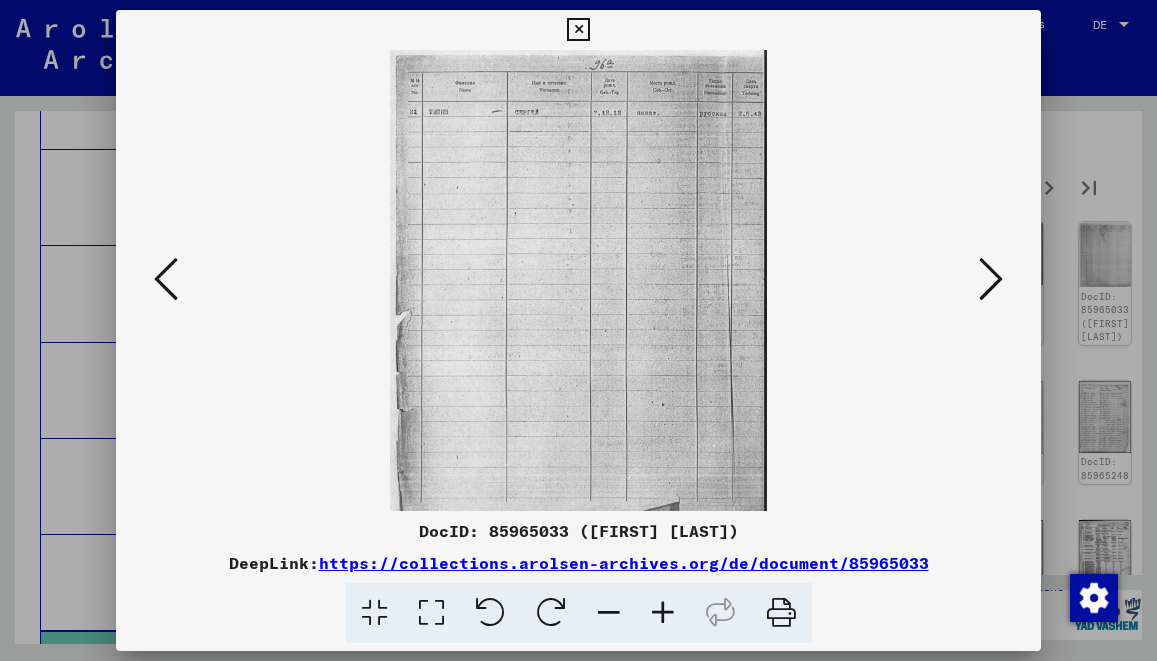 click at bounding box center [991, 279] 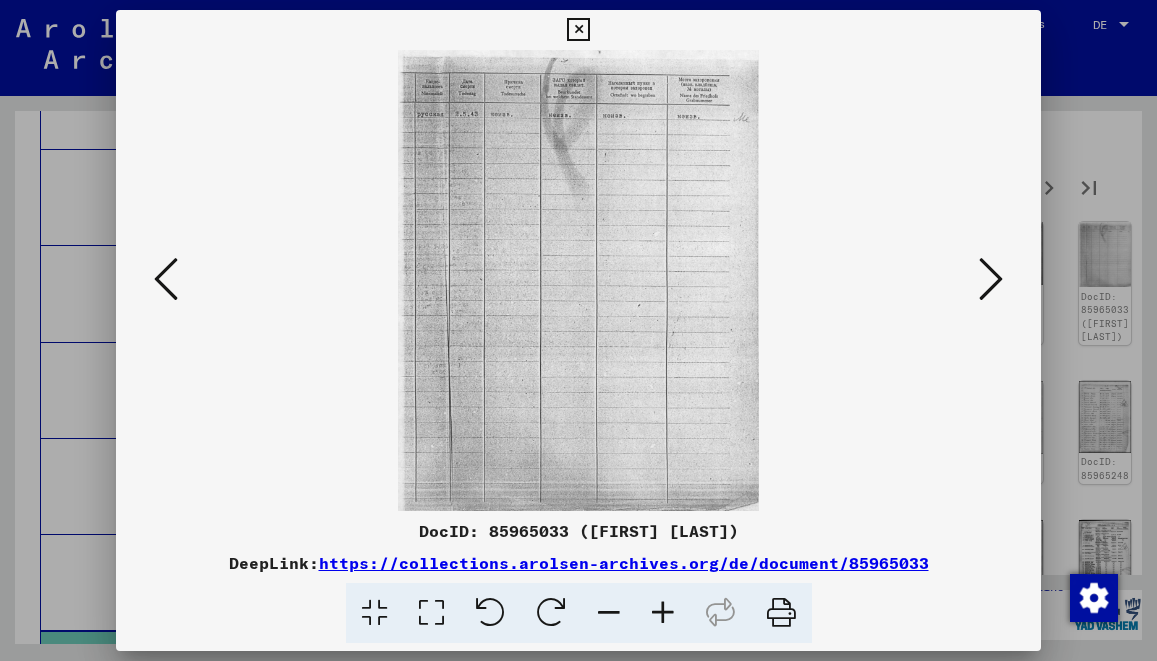 click at bounding box center [991, 279] 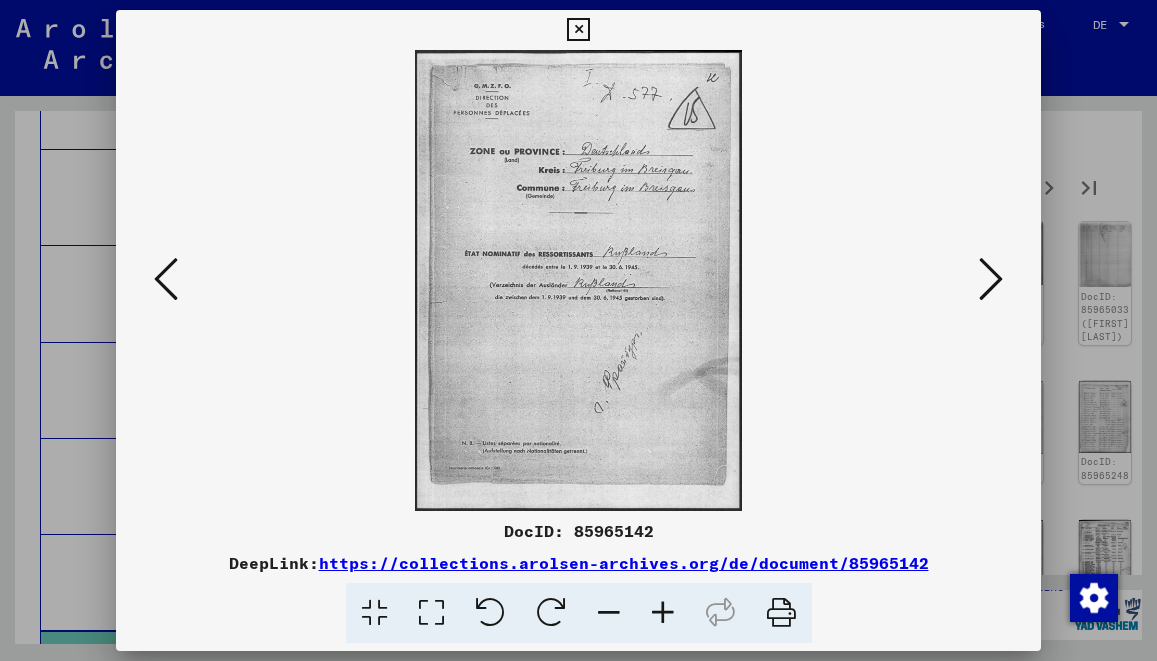 click at bounding box center [991, 279] 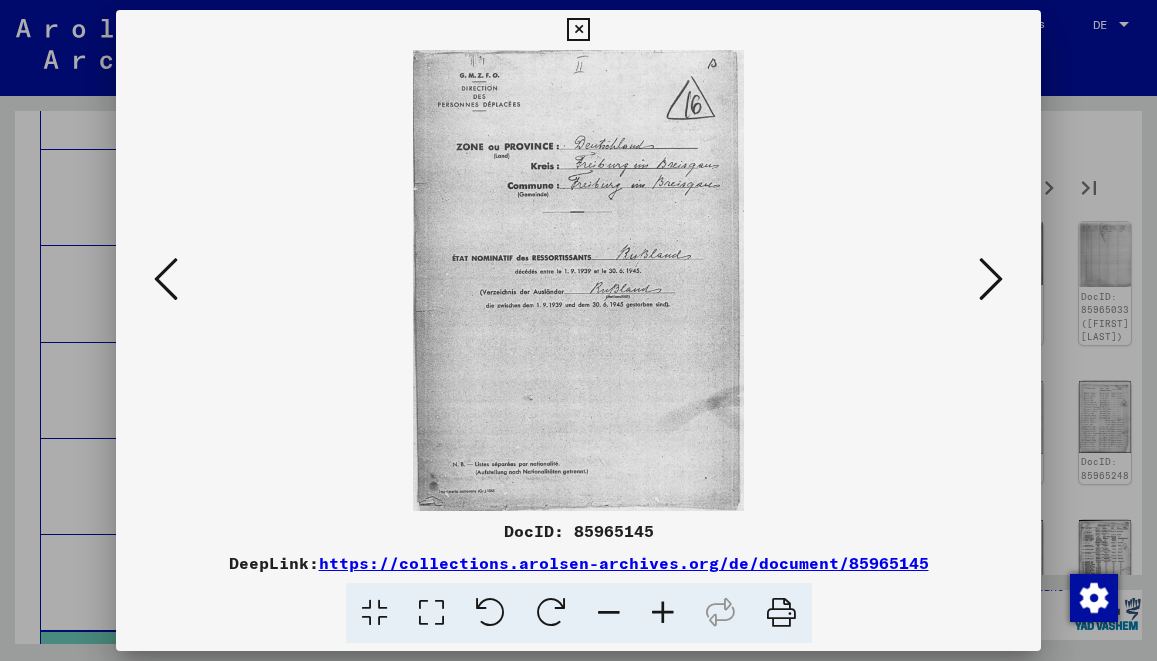 click at bounding box center [991, 279] 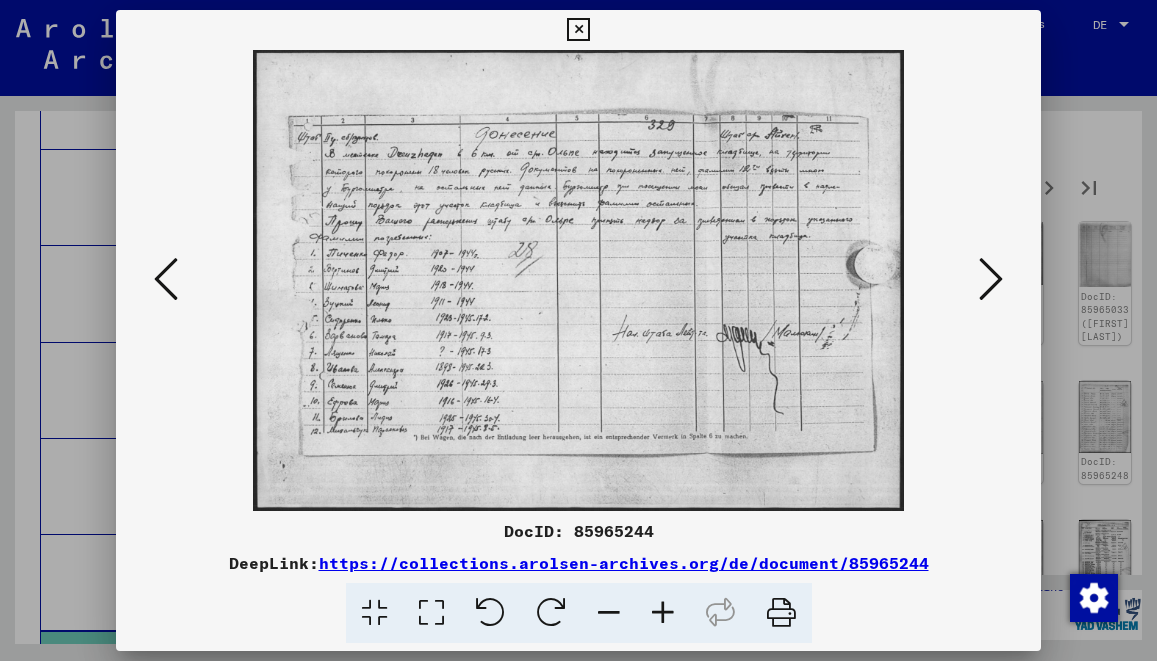click at bounding box center (166, 279) 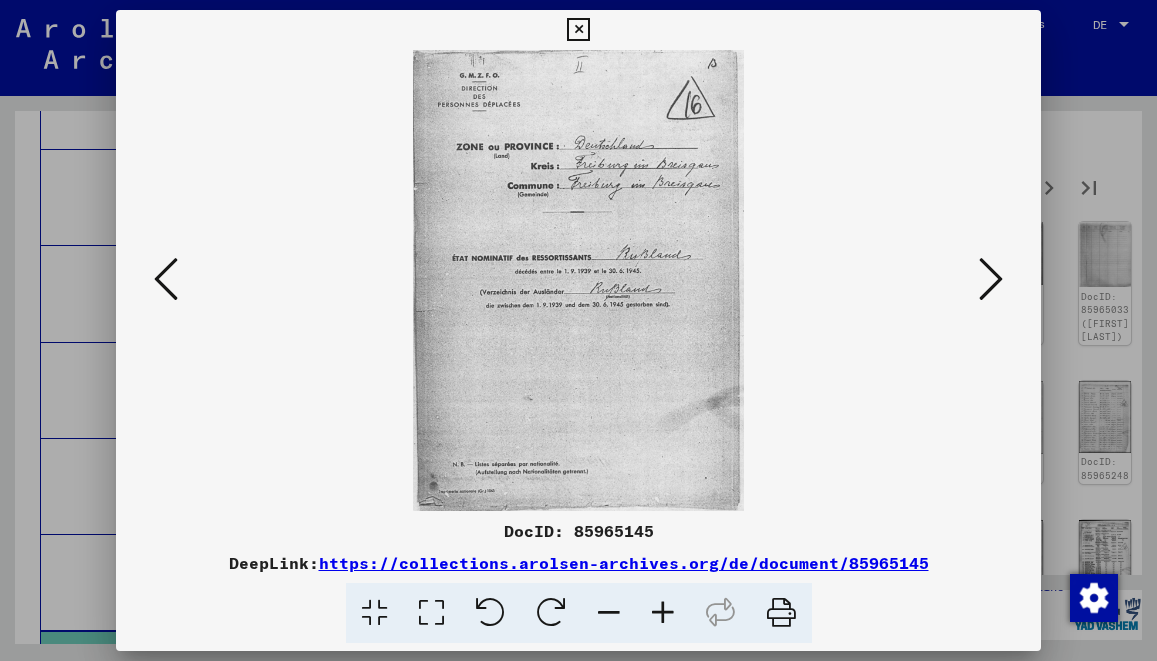 click at bounding box center (663, 613) 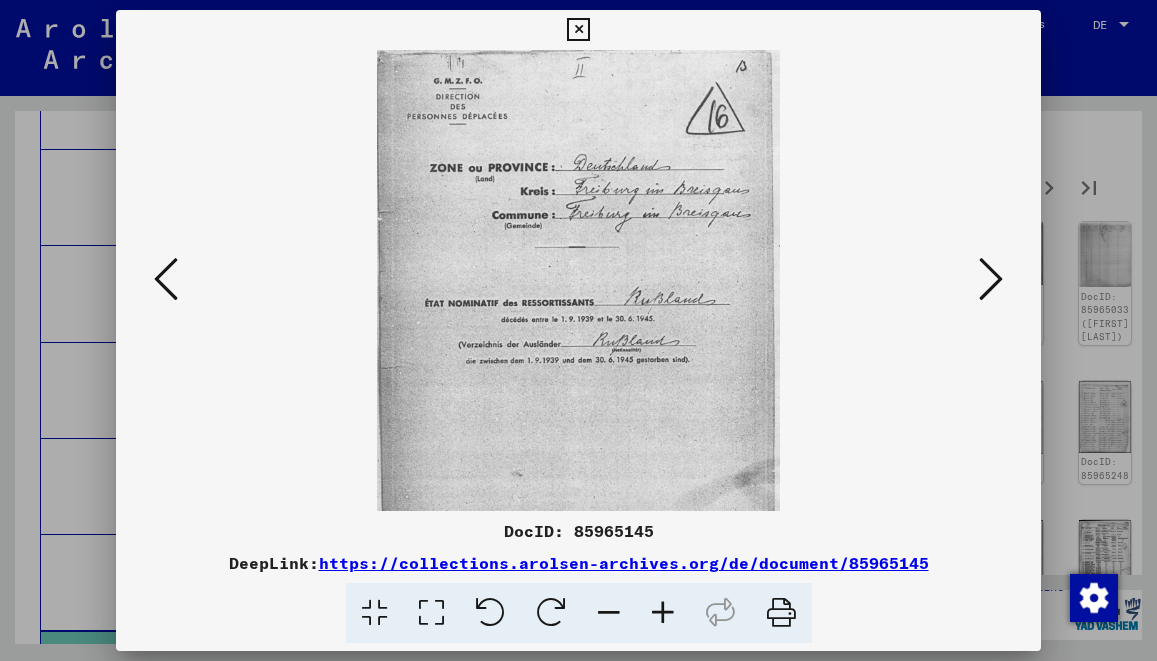 click at bounding box center [663, 613] 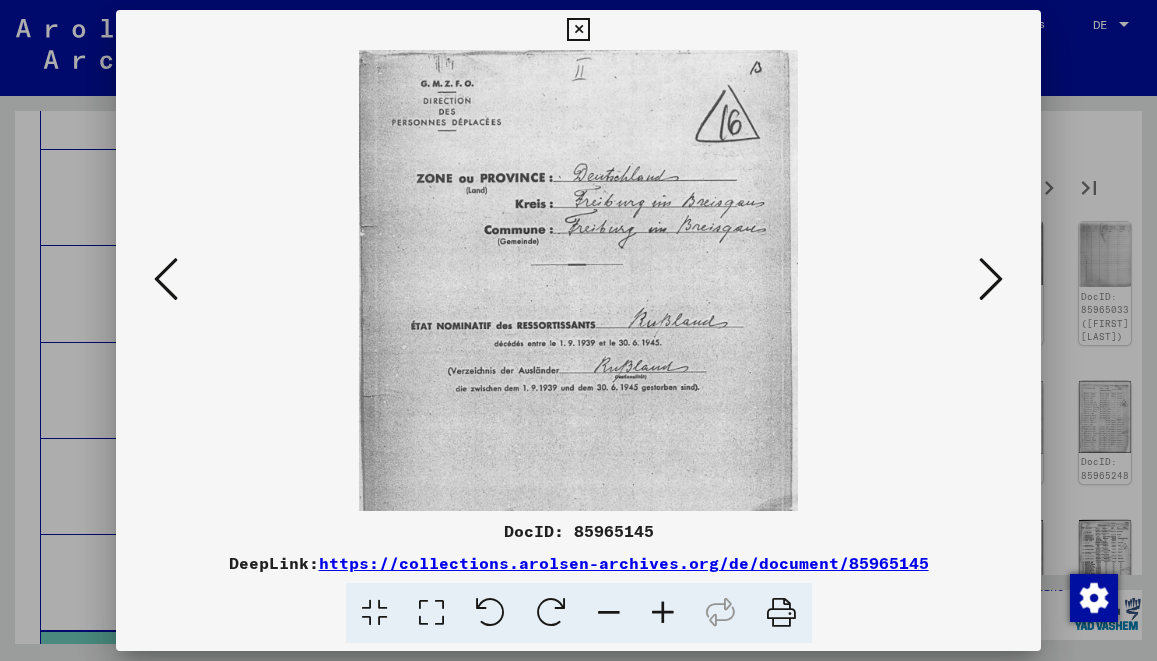 click at bounding box center [663, 613] 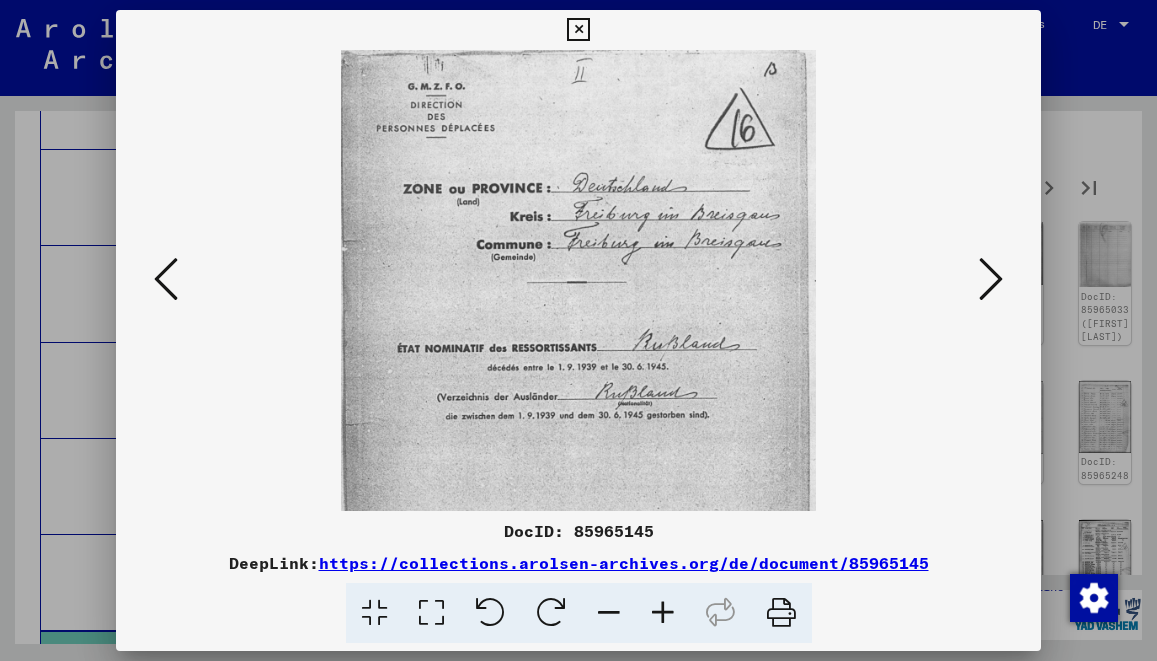 click at bounding box center [991, 279] 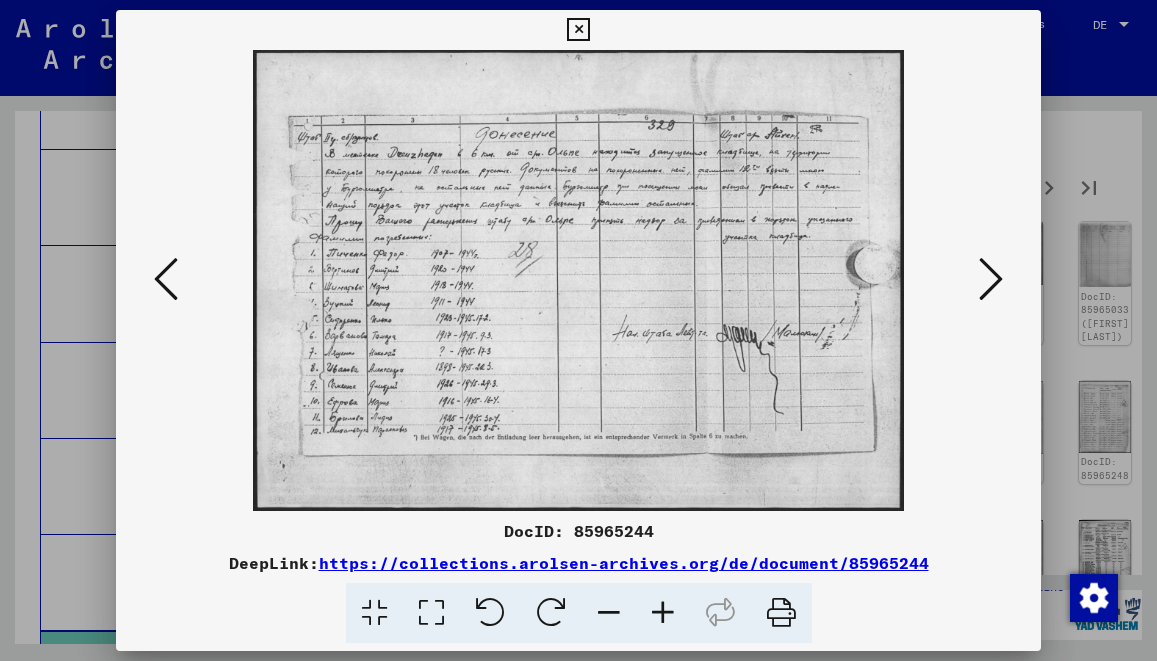 click at bounding box center (991, 279) 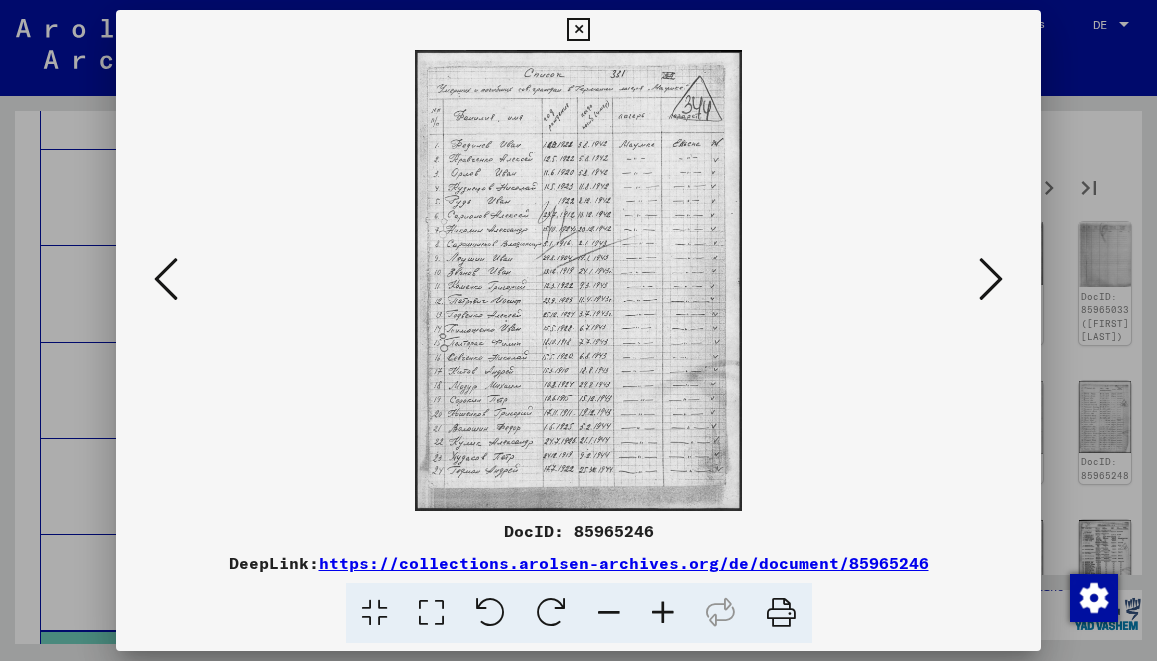 click at bounding box center [991, 279] 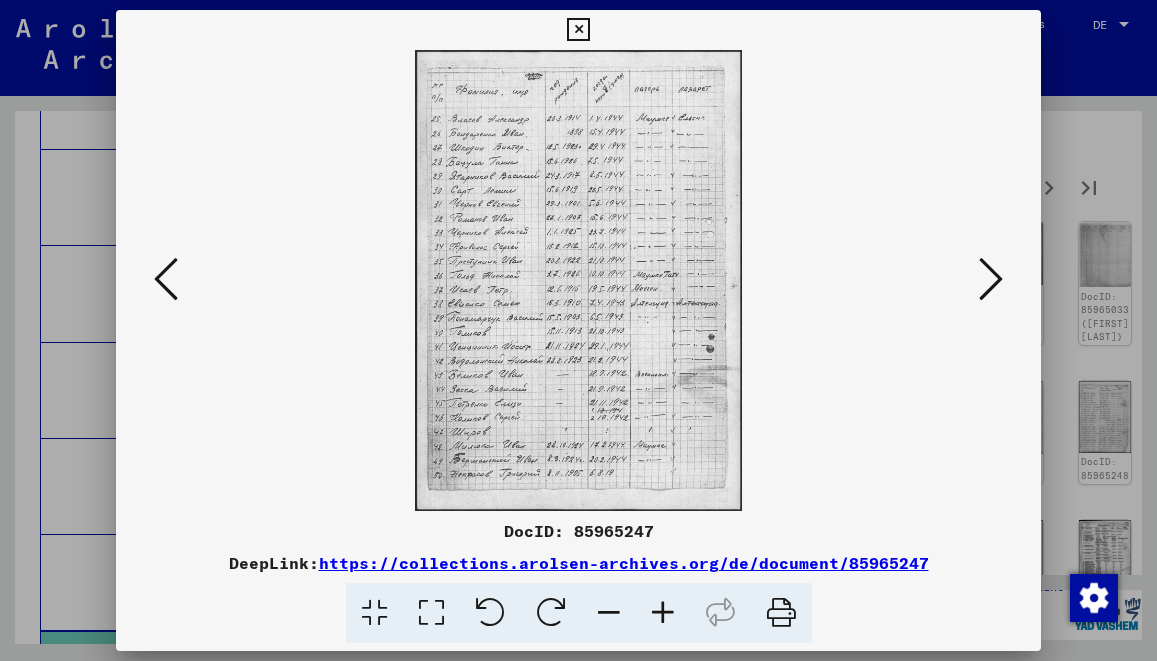 click at bounding box center (991, 279) 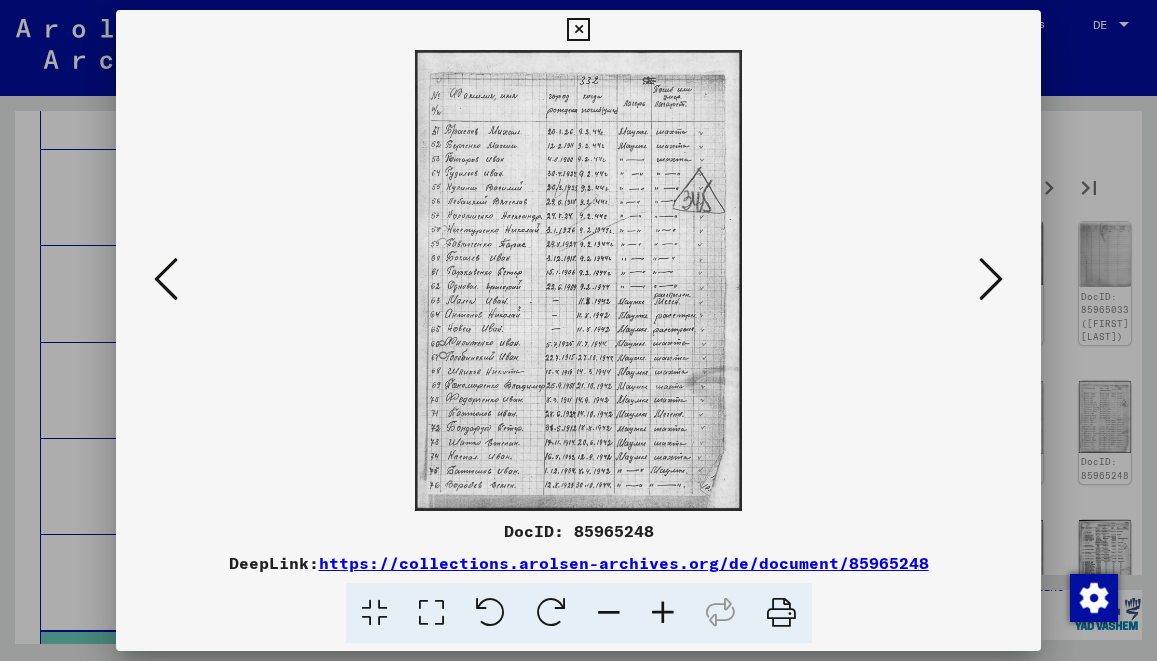click at bounding box center [991, 279] 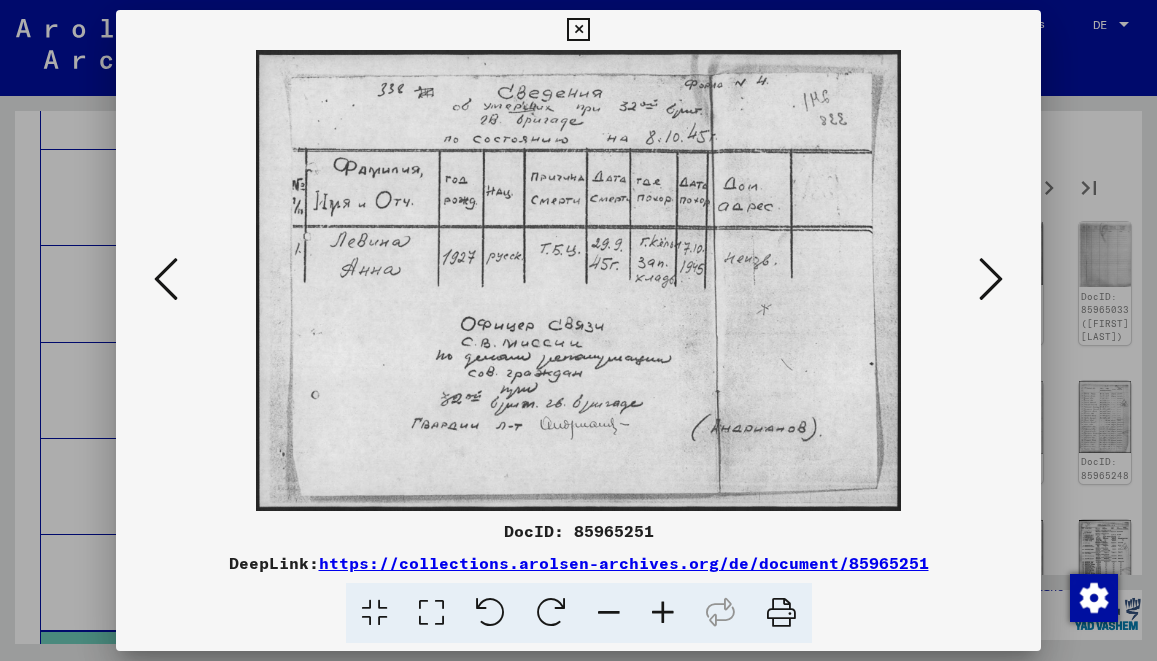 click at bounding box center (991, 279) 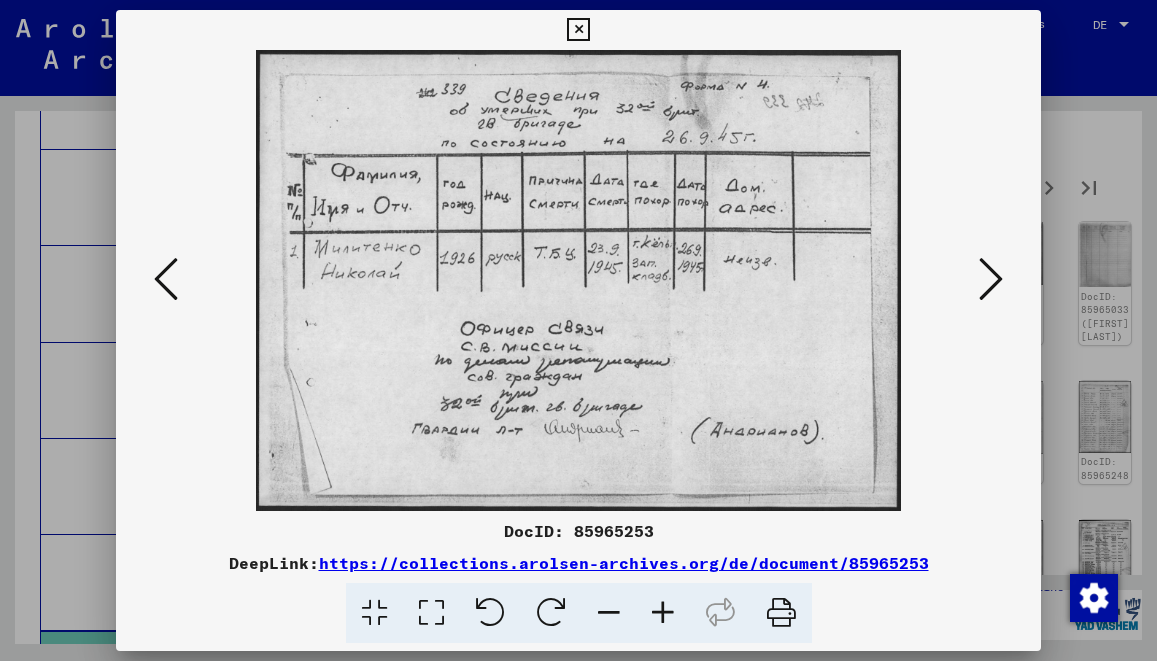click at bounding box center (991, 279) 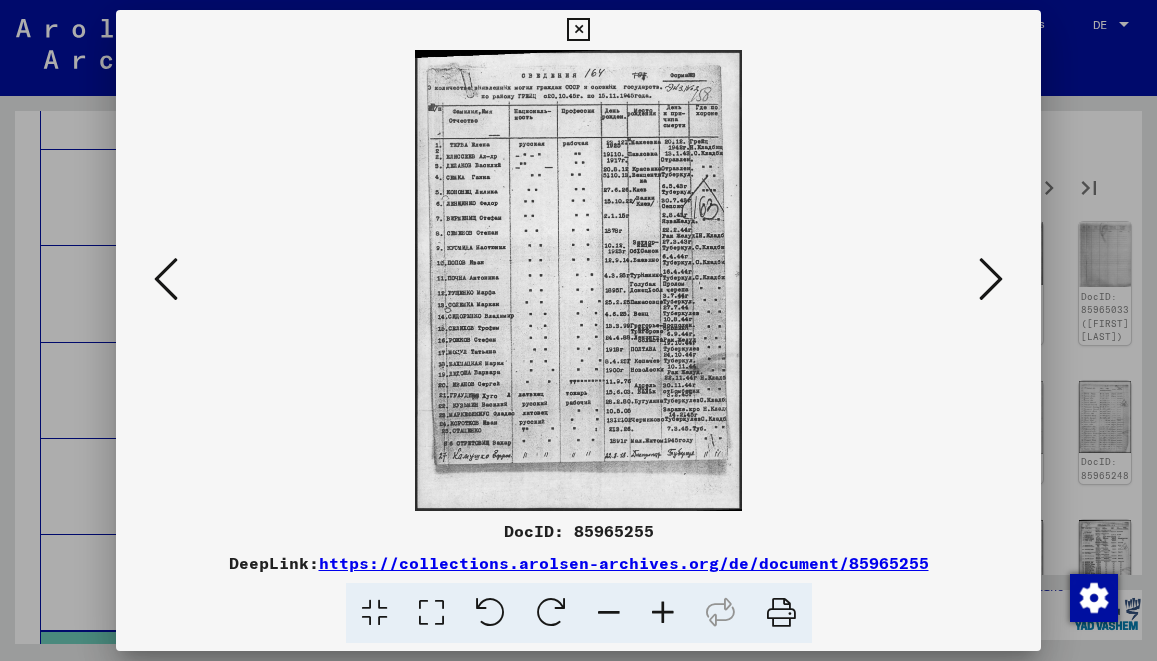 click at bounding box center (991, 279) 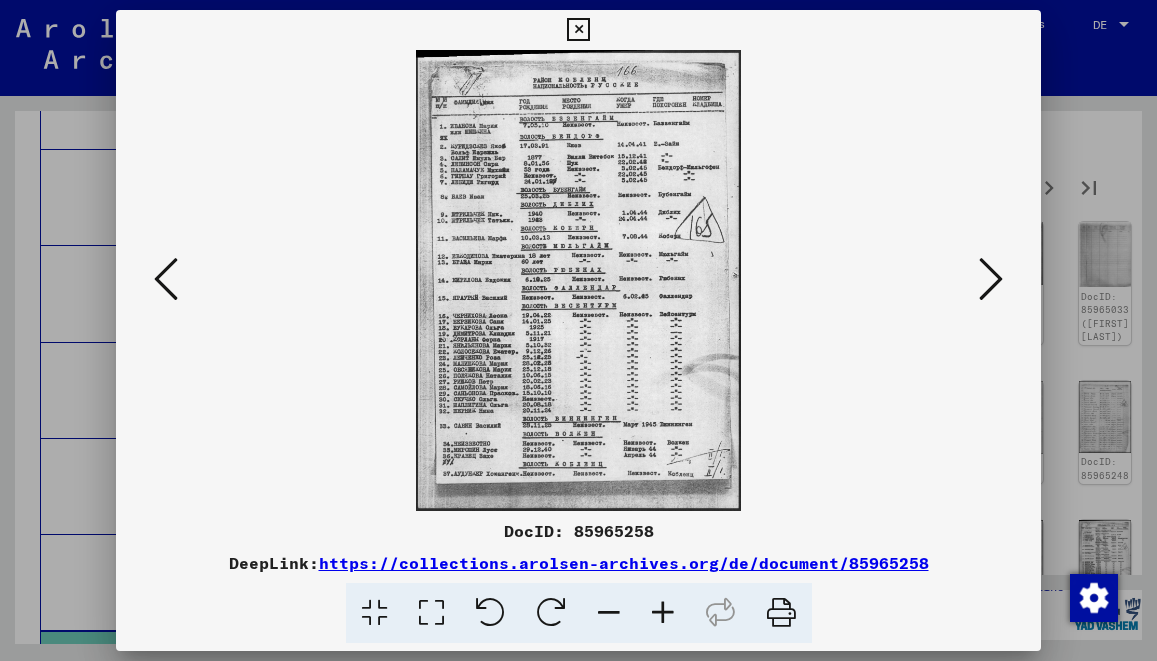 click at bounding box center (991, 279) 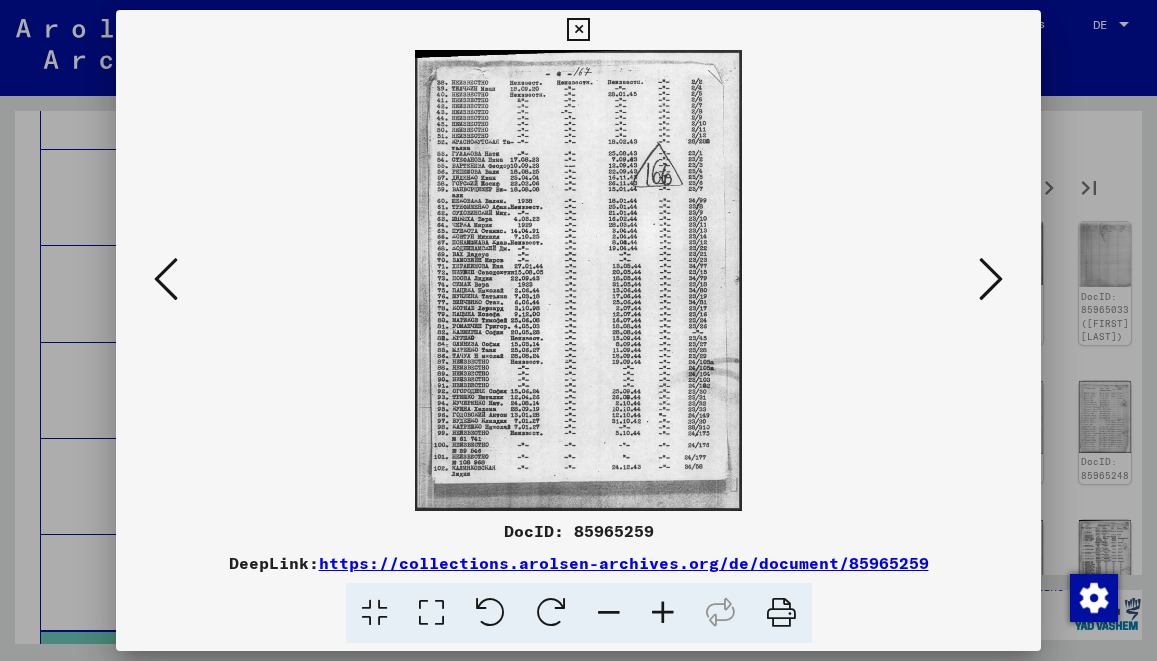 click at bounding box center (991, 279) 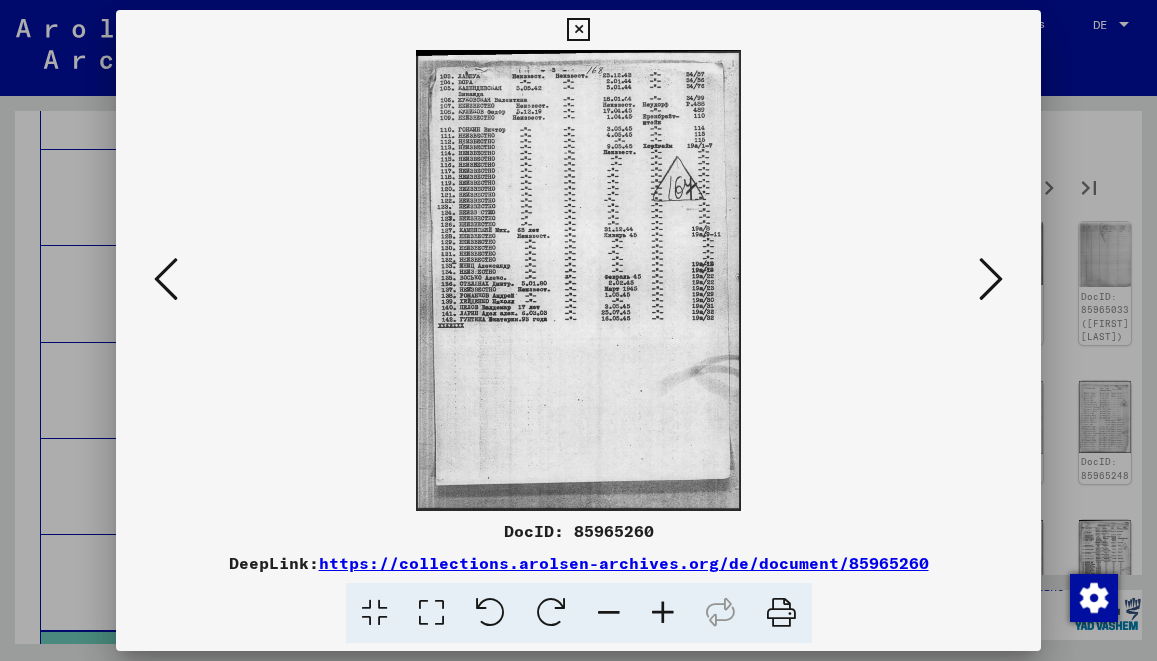 click at bounding box center [579, 280] 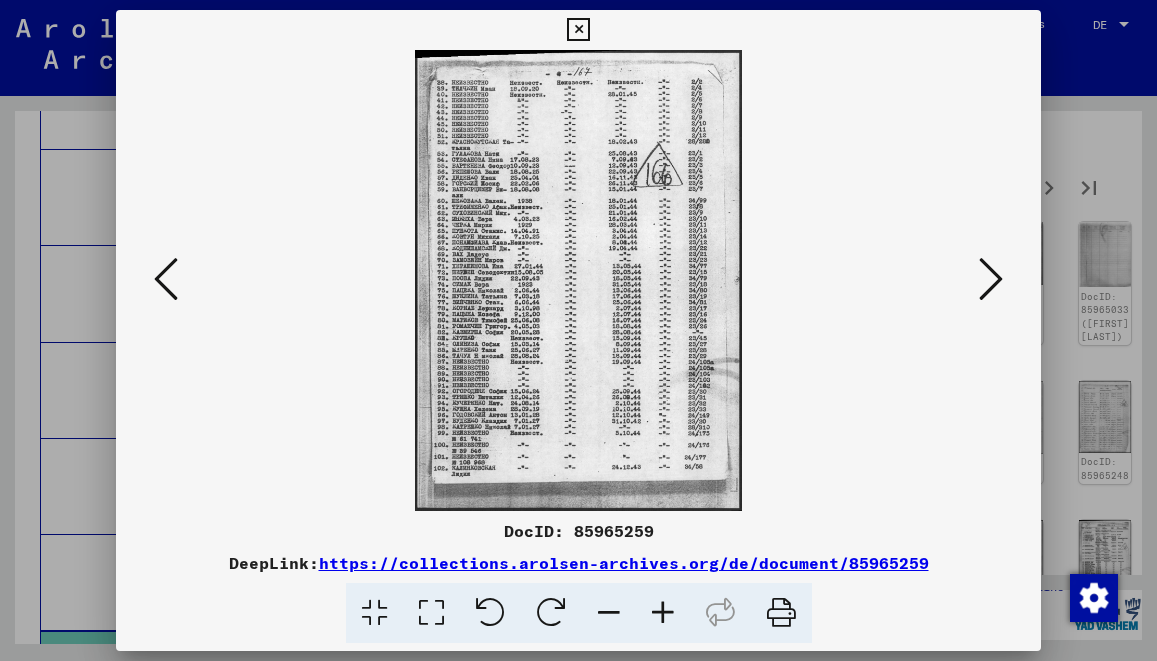 click at bounding box center (166, 279) 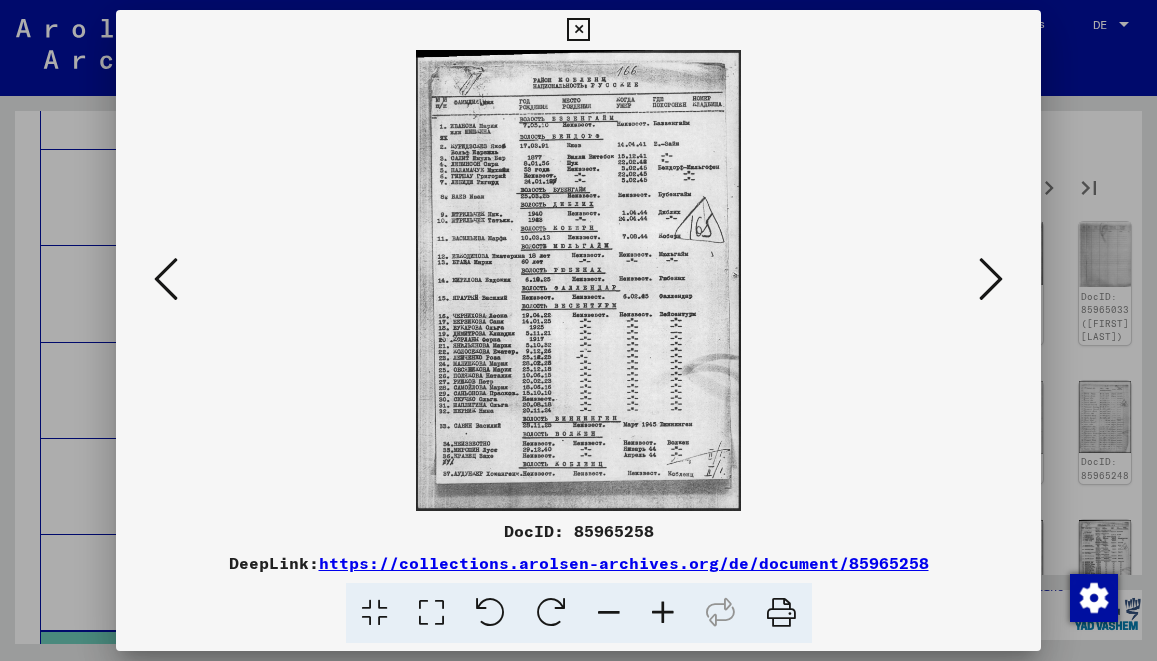 click at bounding box center (663, 613) 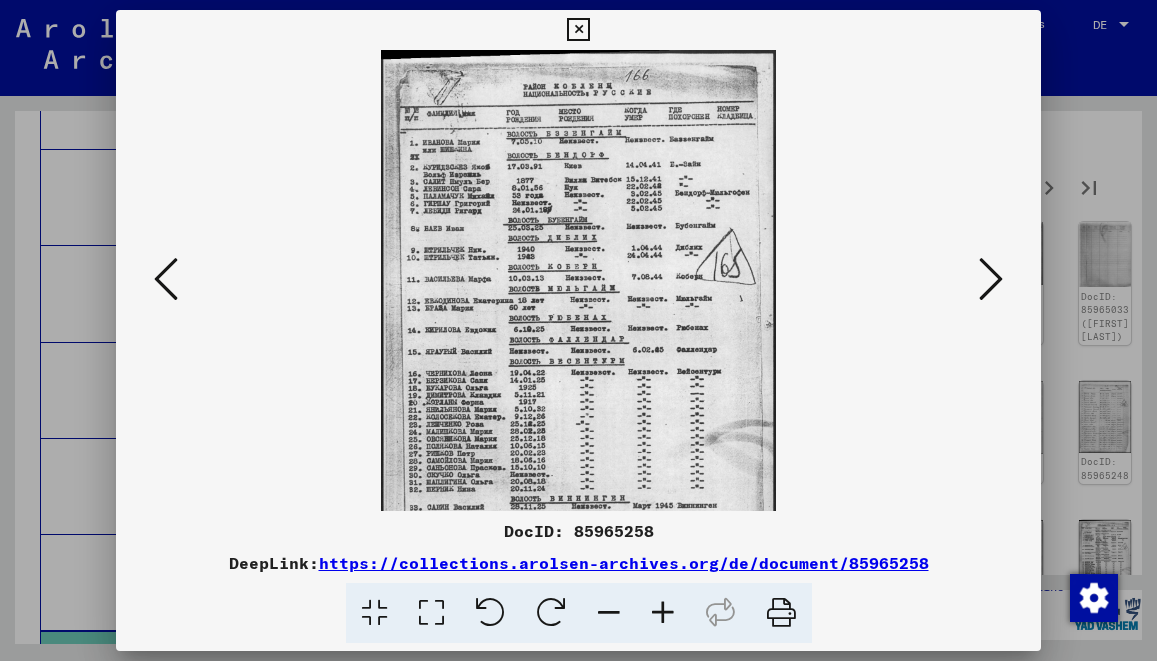 click at bounding box center [663, 613] 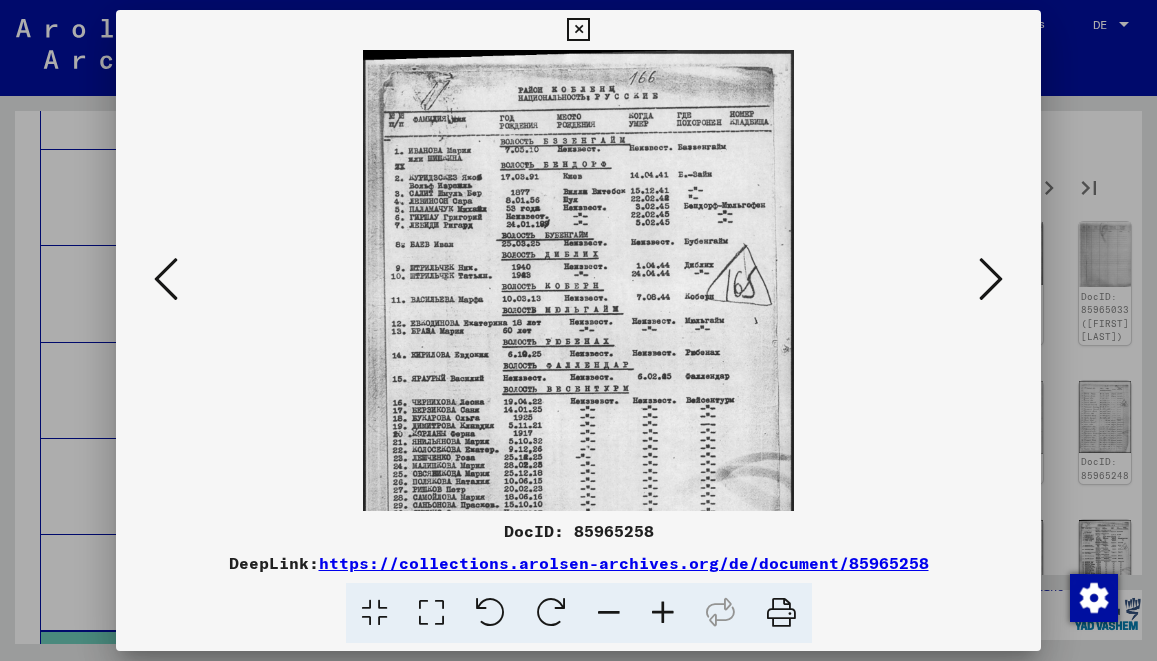 click at bounding box center [663, 613] 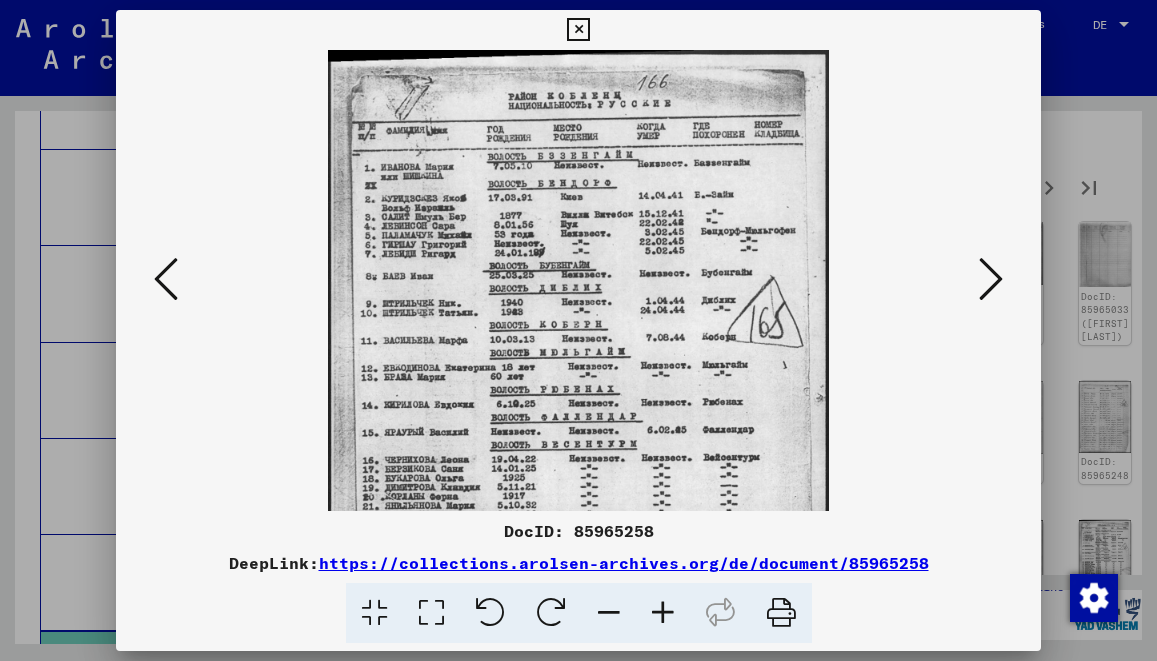 click at bounding box center [663, 613] 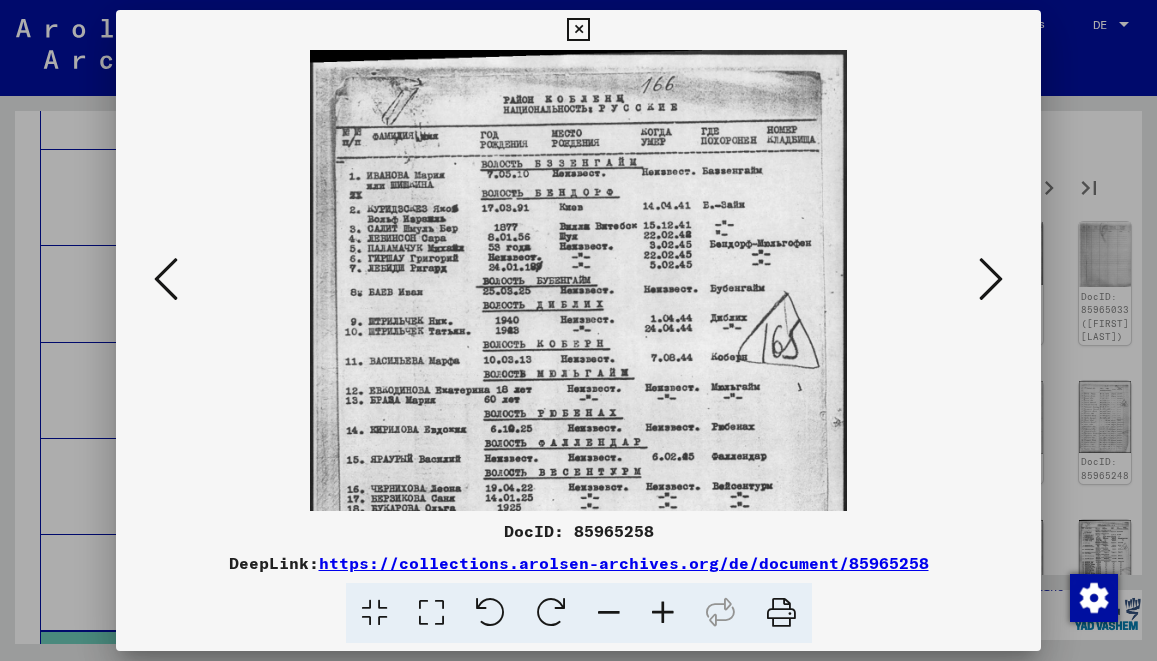 click at bounding box center [663, 613] 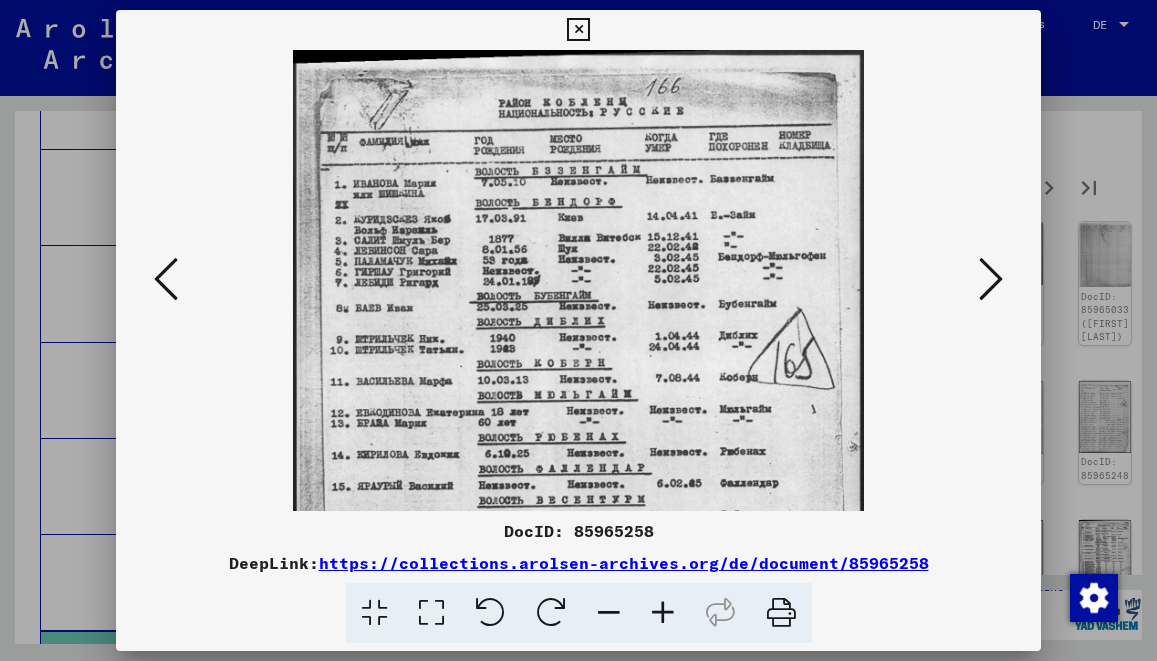 click at bounding box center (663, 613) 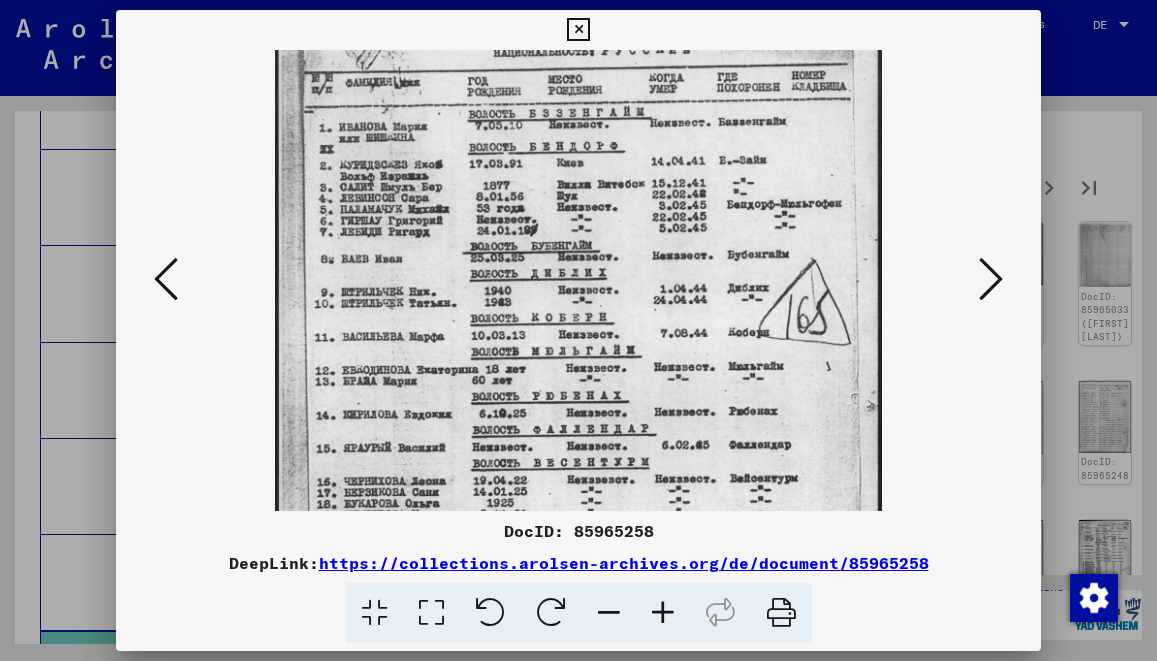 scroll, scrollTop: 71, scrollLeft: 0, axis: vertical 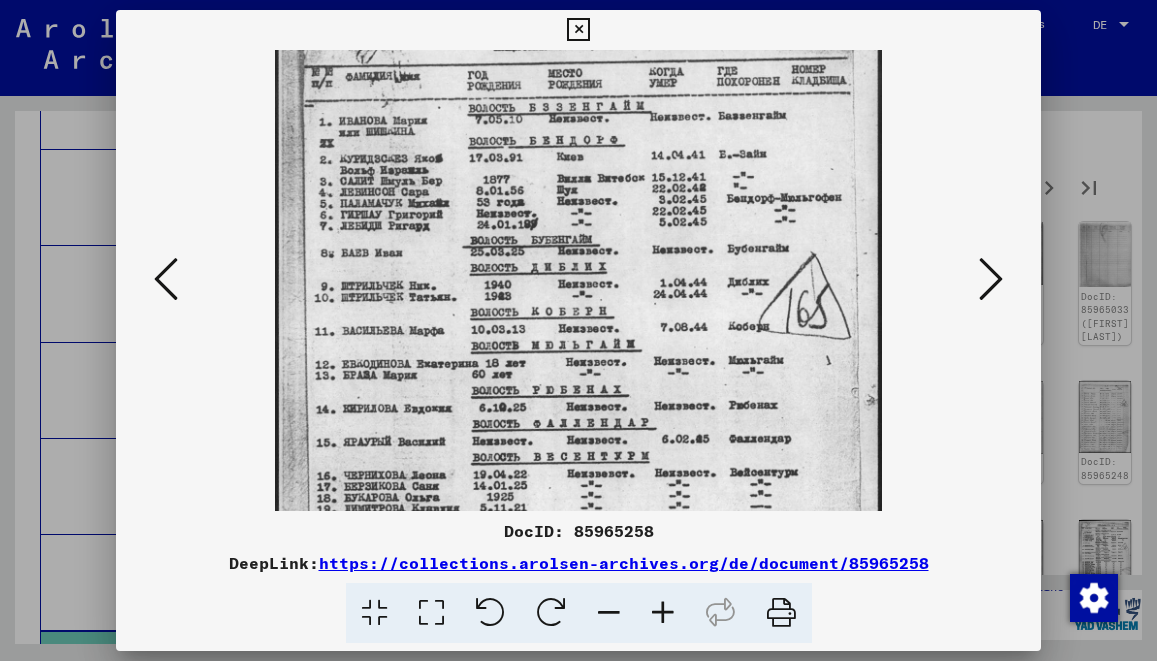 drag, startPoint x: 707, startPoint y: 400, endPoint x: 716, endPoint y: 329, distance: 71.568146 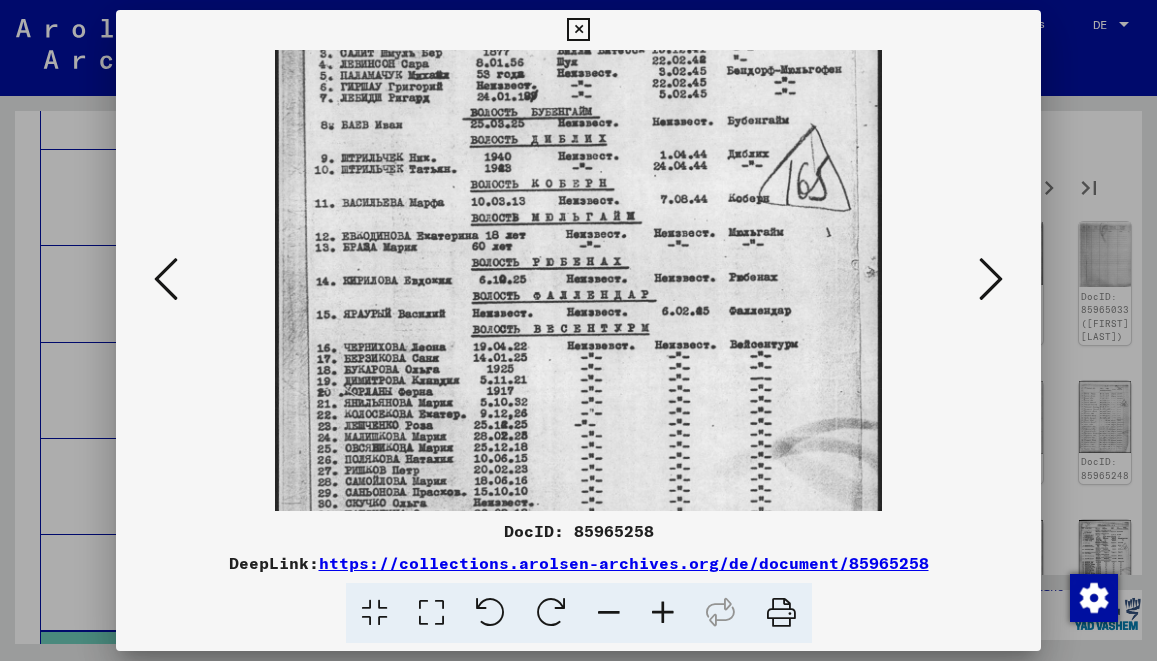 scroll, scrollTop: 208, scrollLeft: 0, axis: vertical 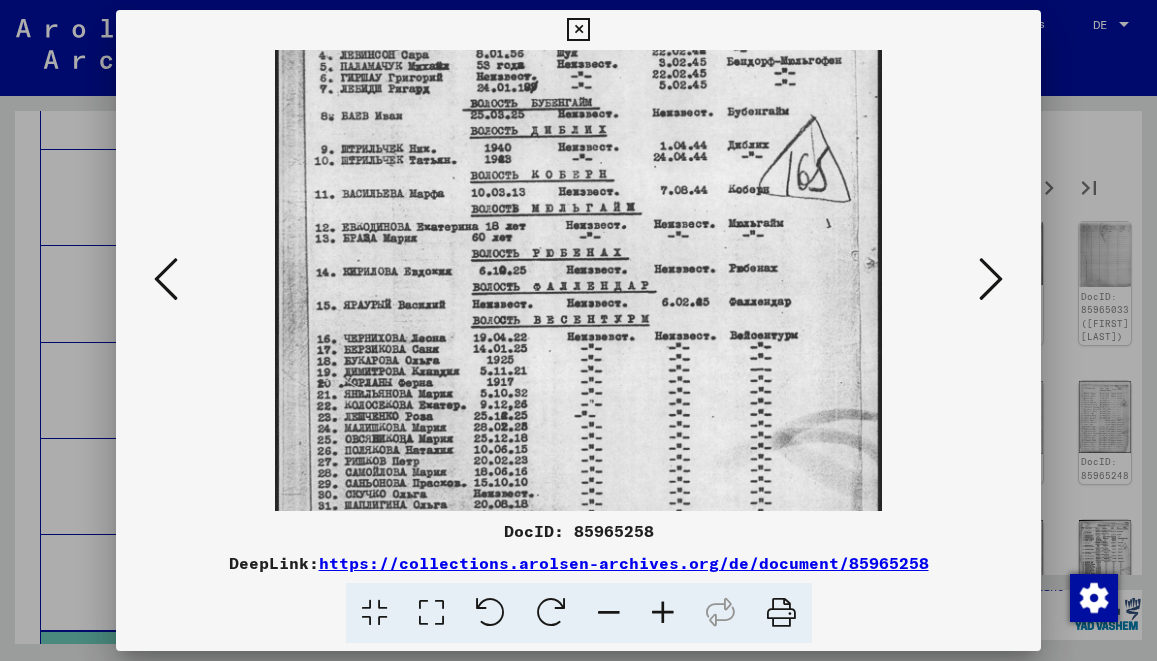 drag, startPoint x: 761, startPoint y: 463, endPoint x: 809, endPoint y: 326, distance: 145.16542 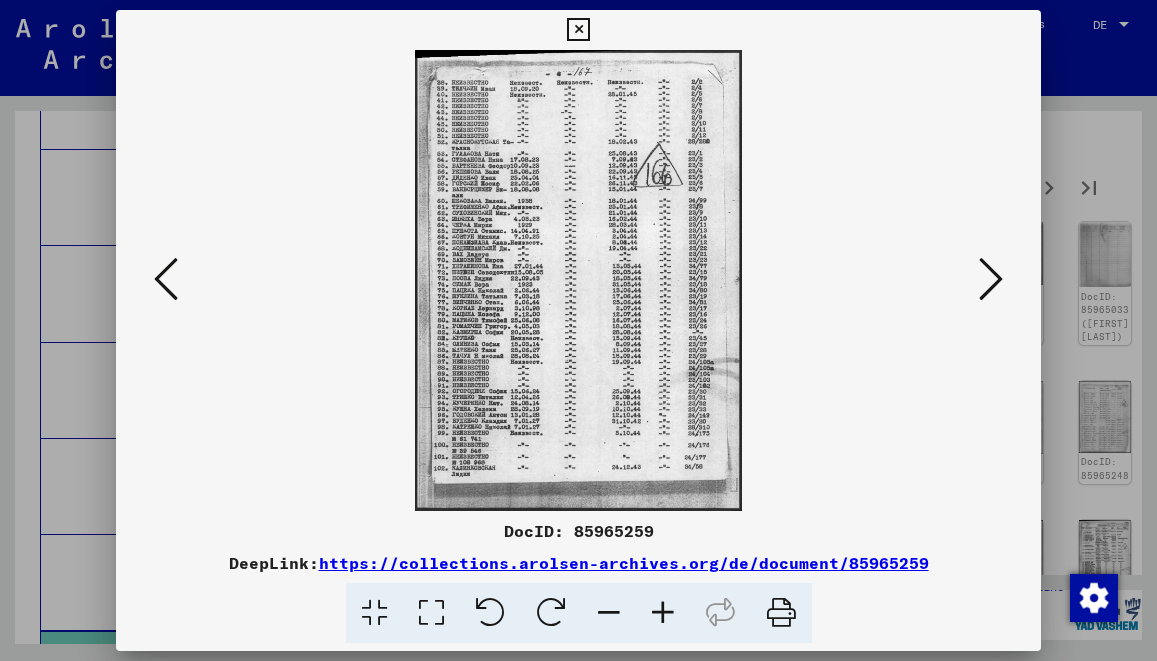 scroll, scrollTop: 0, scrollLeft: 0, axis: both 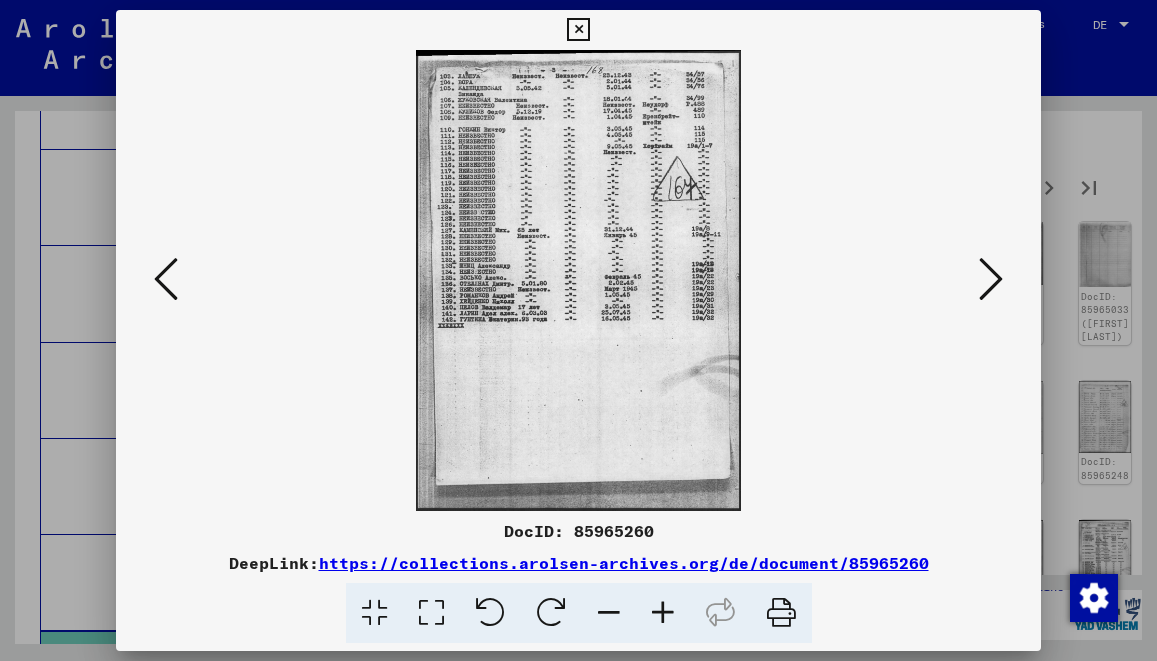 click at bounding box center [991, 279] 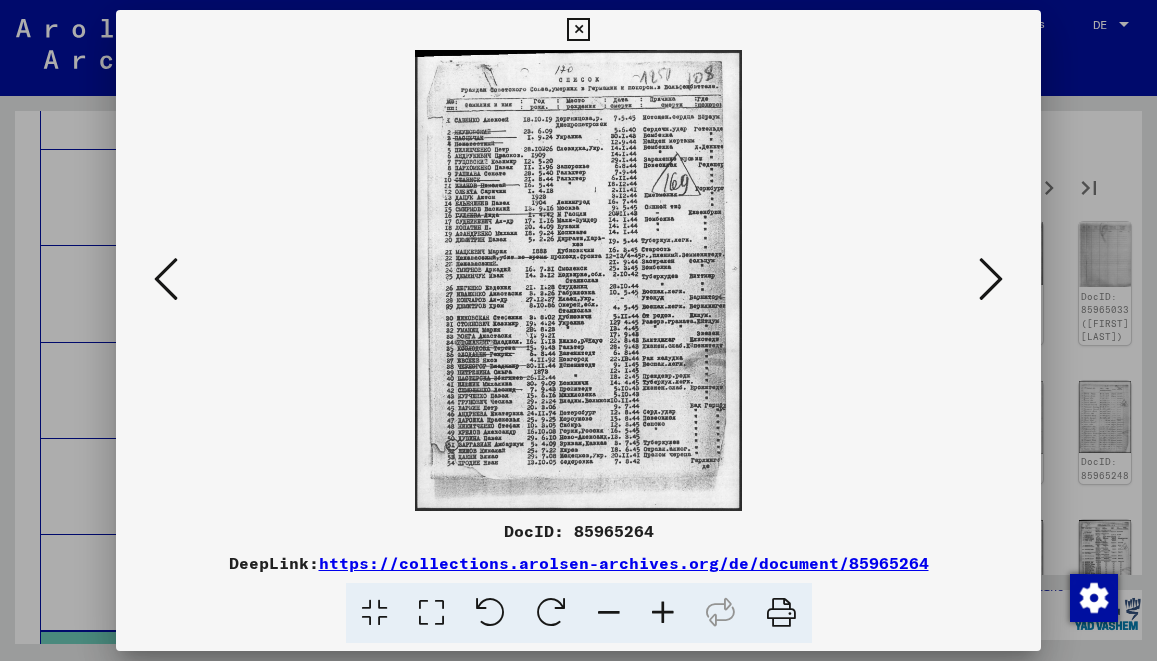 click at bounding box center (991, 279) 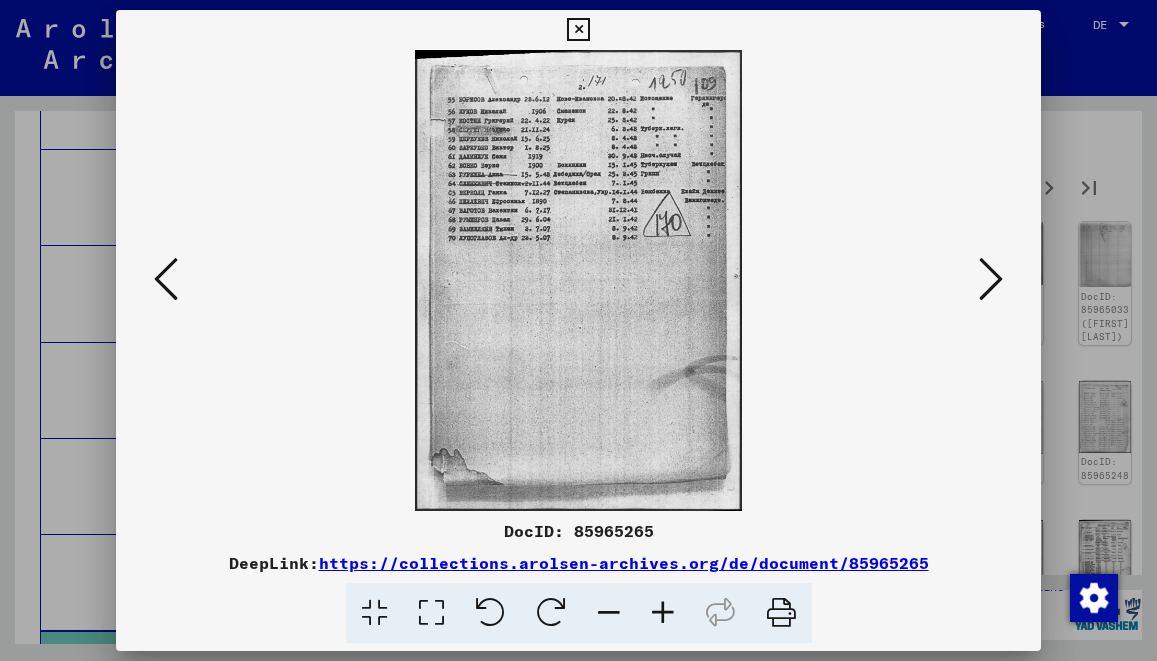 click at bounding box center [579, 280] 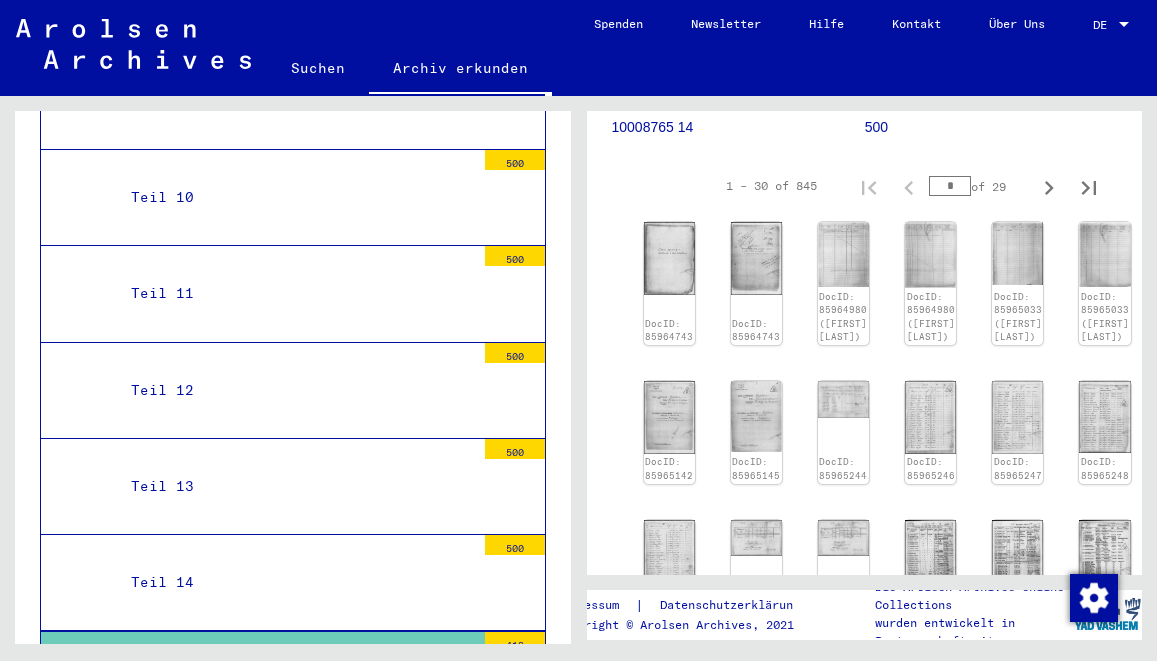 click on "Teil 14 500" at bounding box center (293, 583) 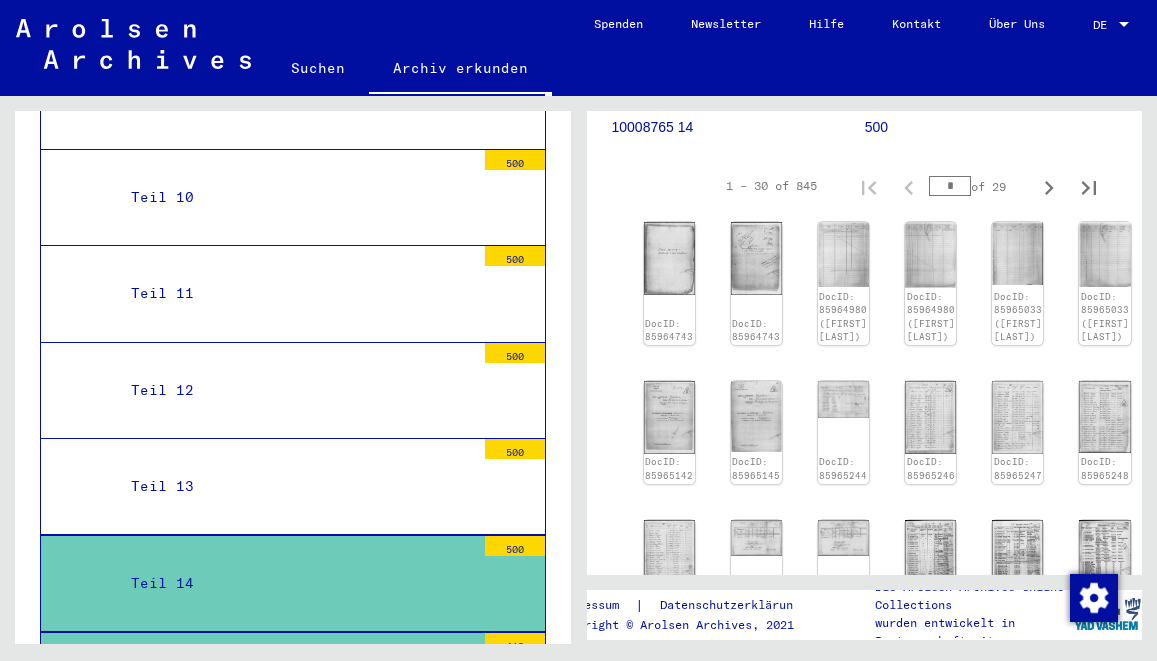 drag, startPoint x: 267, startPoint y: 216, endPoint x: 294, endPoint y: 202, distance: 30.413813 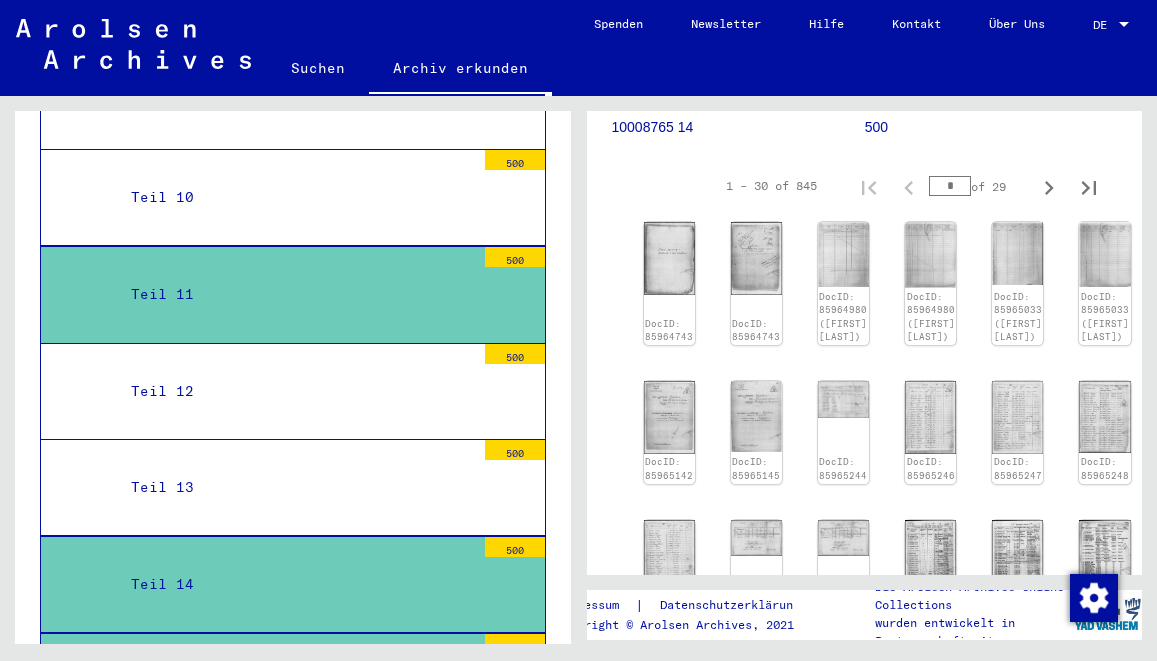 click on "Teil 11 500" at bounding box center [293, 294] 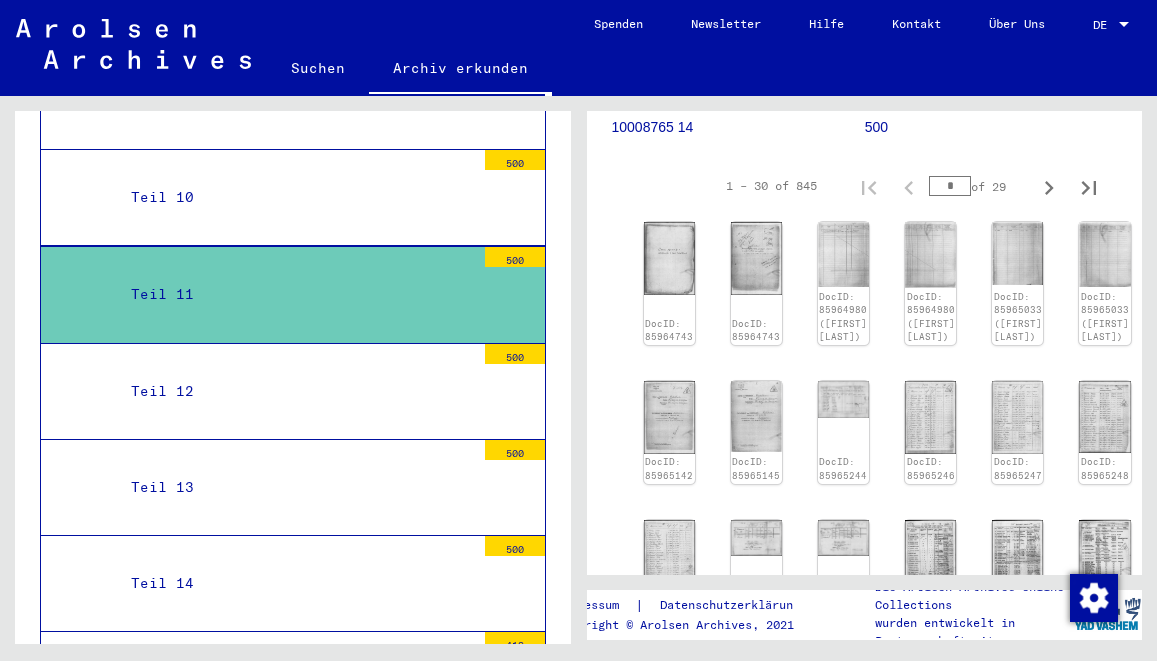 click on "Teil 12" at bounding box center (295, 391) 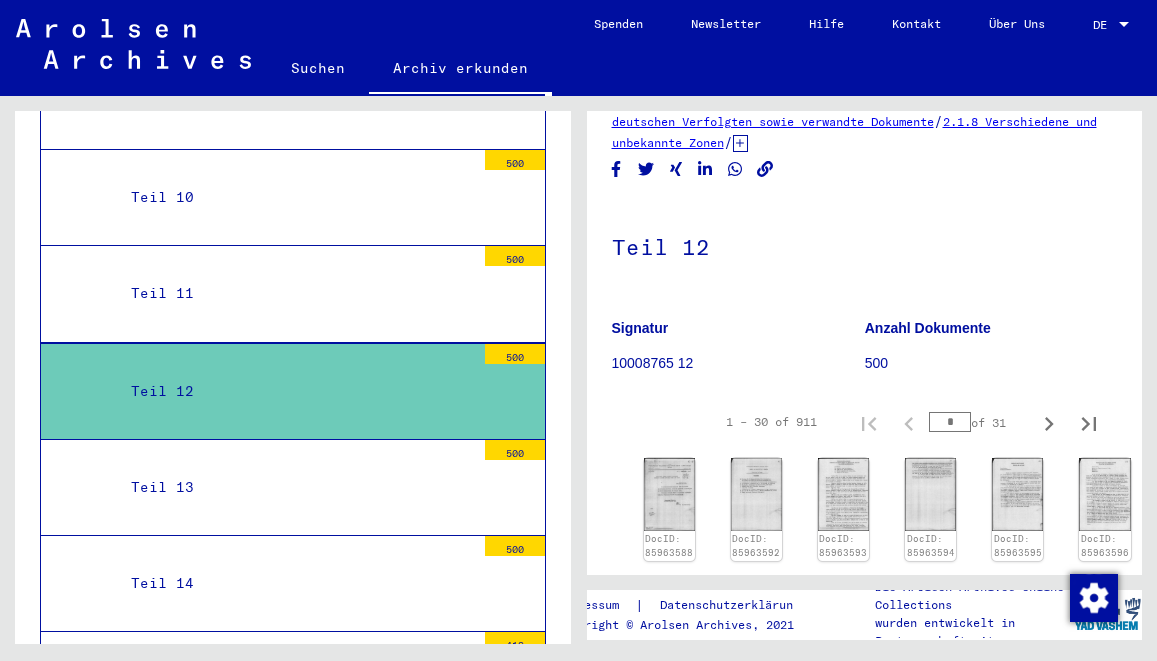 scroll, scrollTop: 216, scrollLeft: 0, axis: vertical 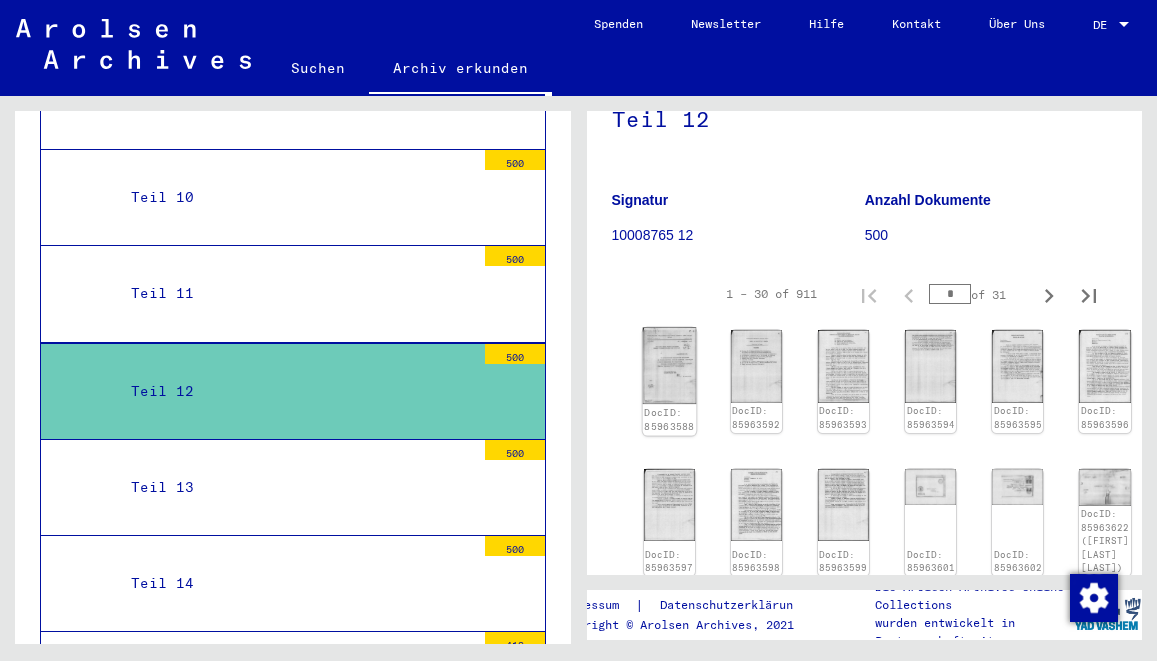 click 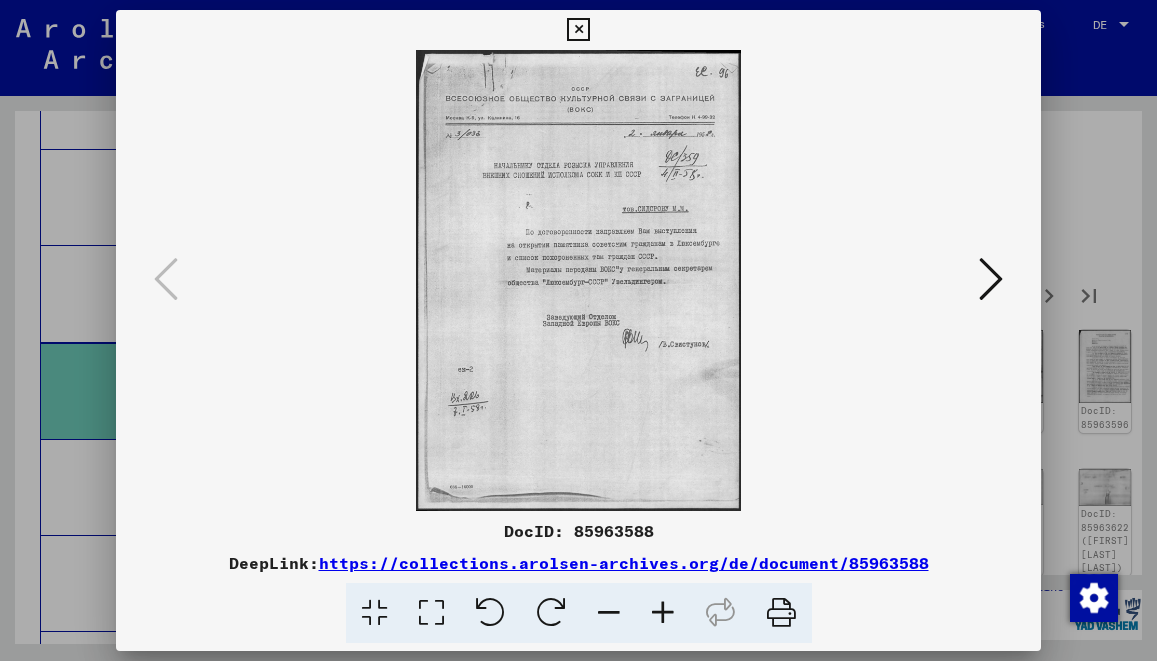 click at bounding box center (663, 613) 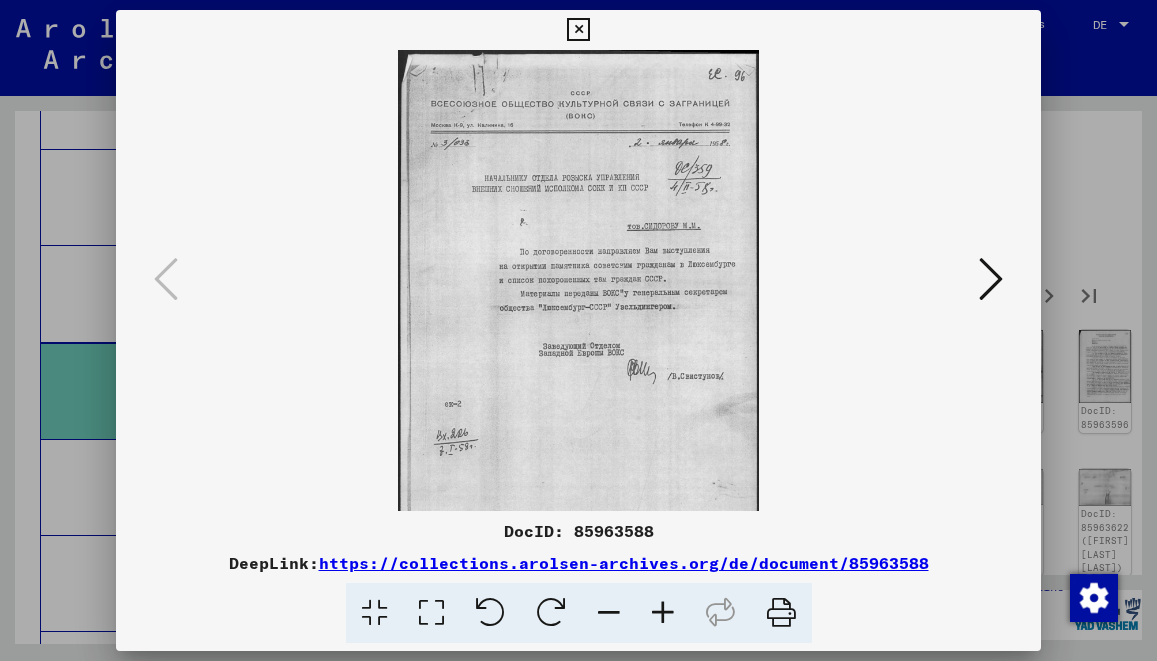 click at bounding box center (663, 613) 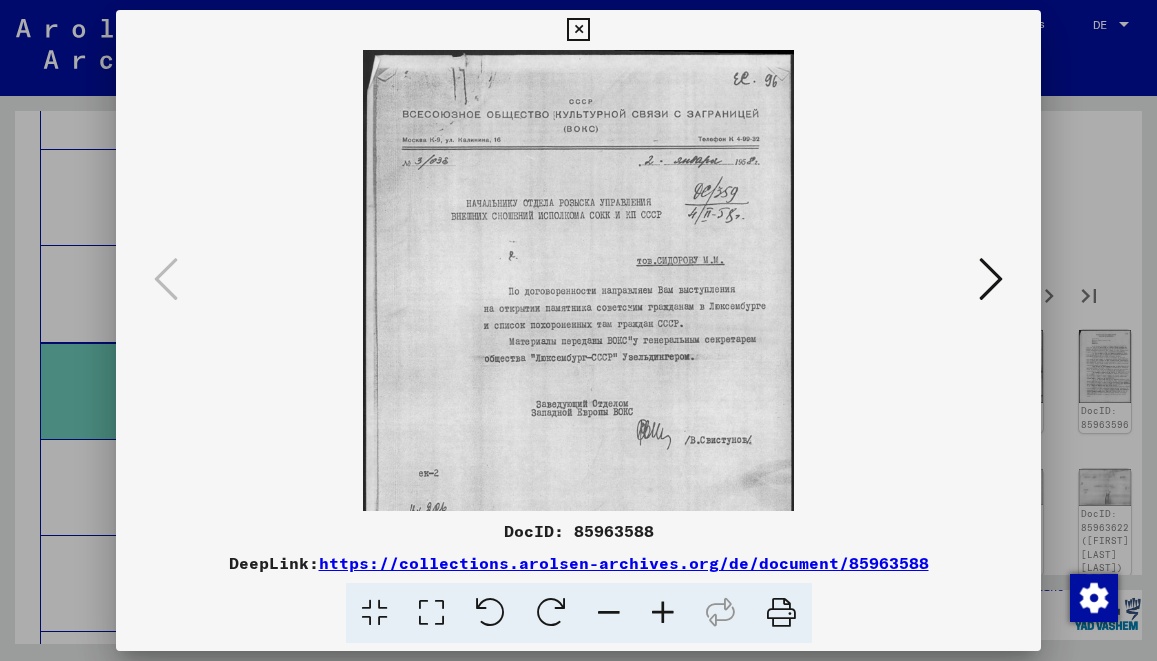 click at bounding box center (663, 613) 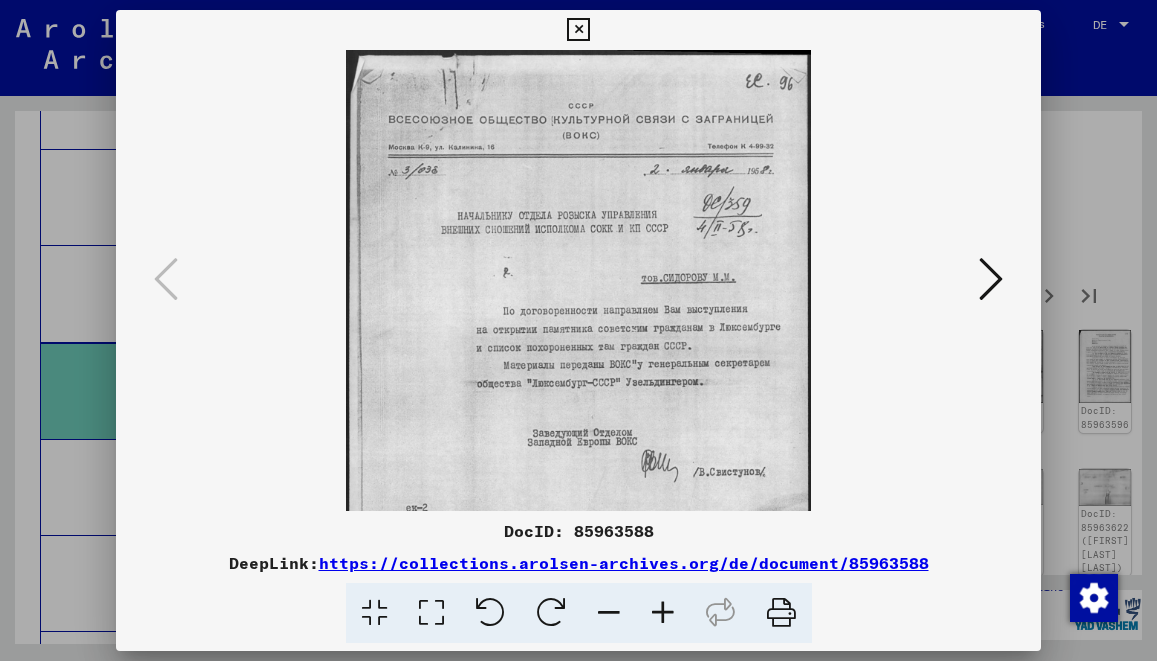 click at bounding box center (663, 613) 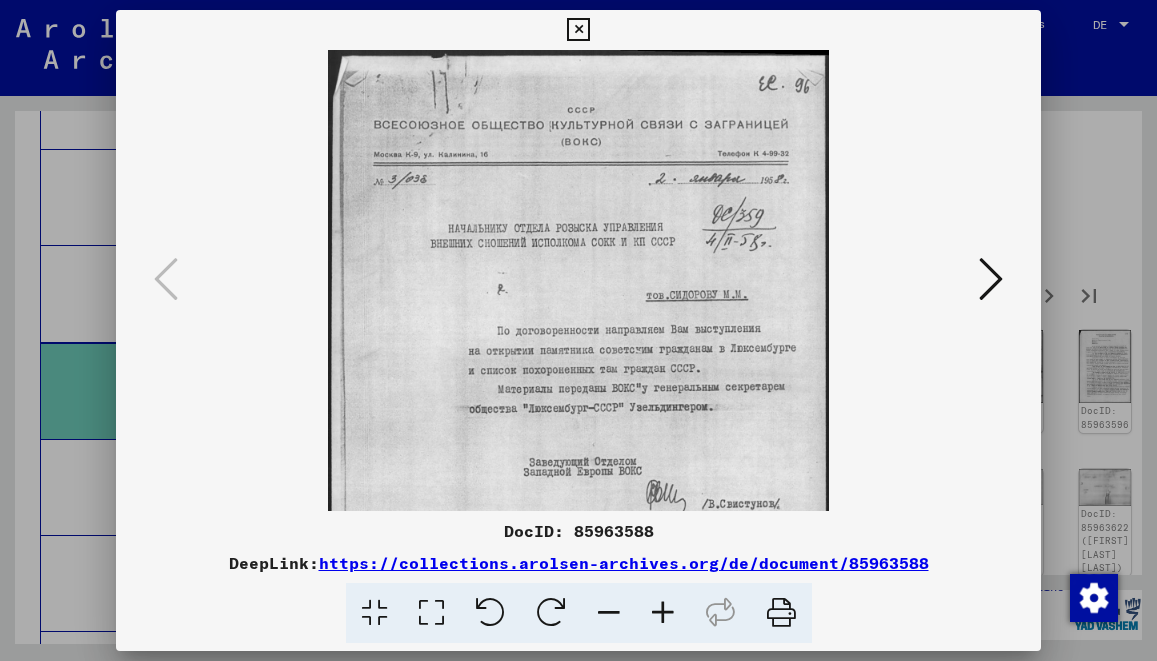click at bounding box center [663, 613] 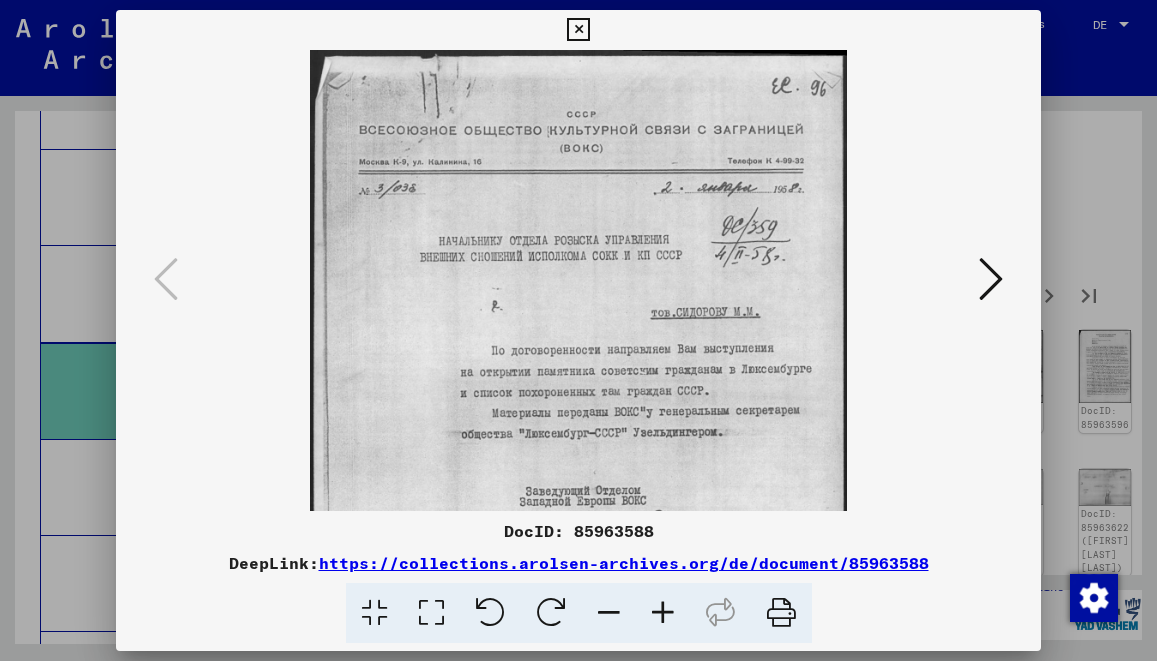 click at bounding box center [663, 613] 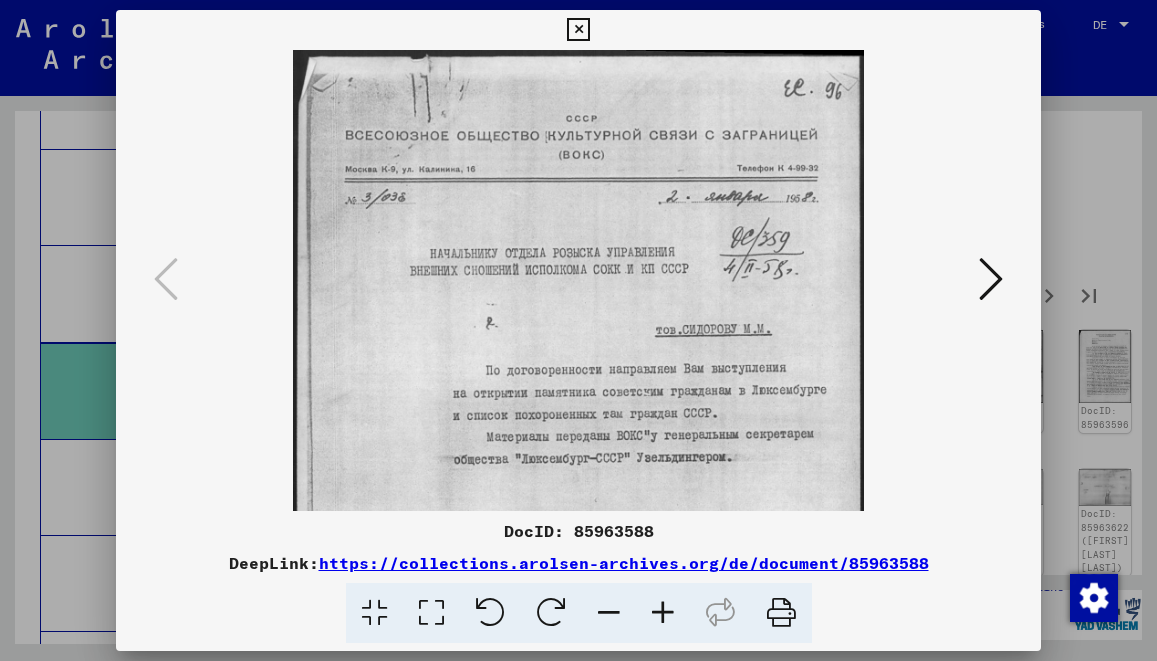 click at bounding box center (663, 613) 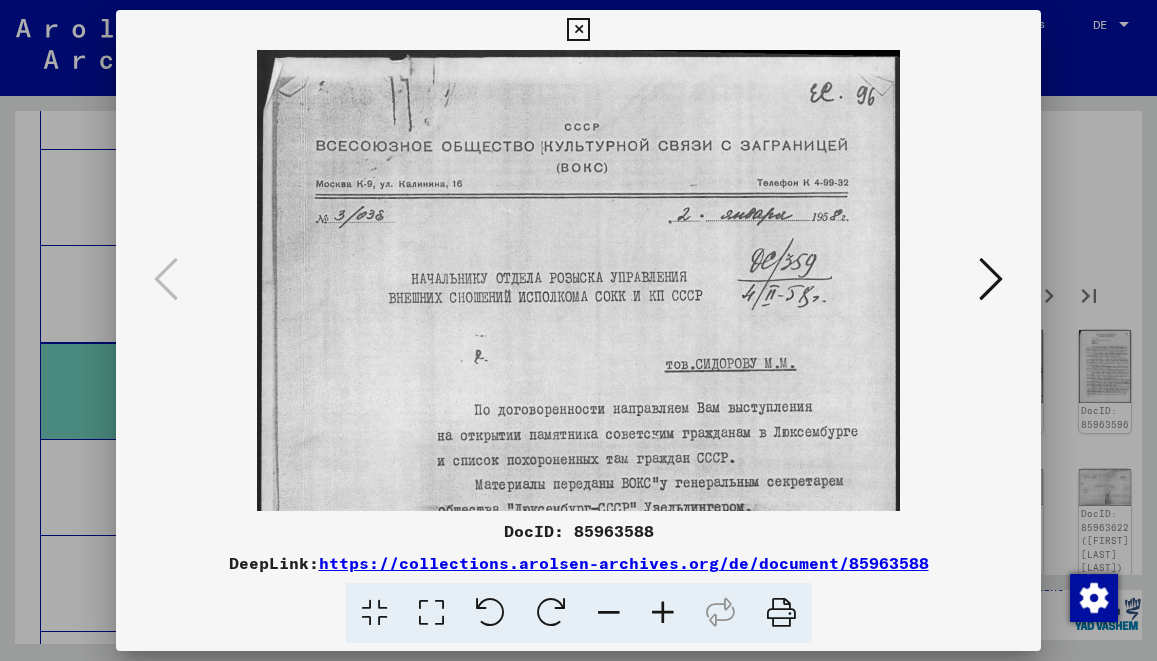 click at bounding box center [991, 279] 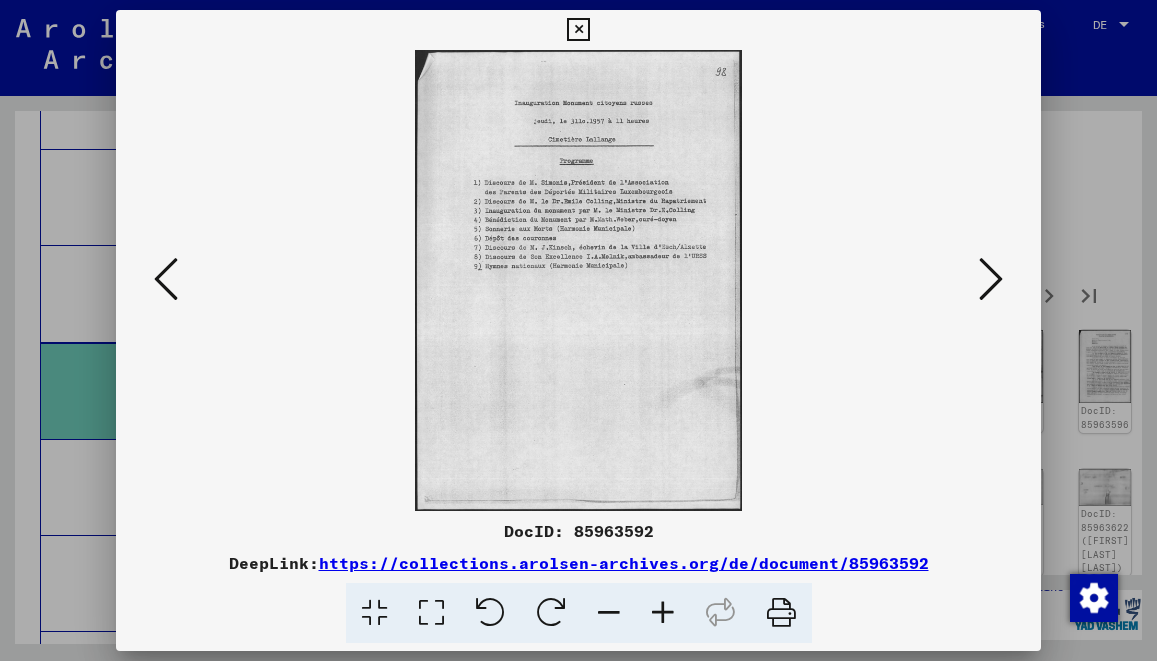 click at bounding box center [991, 279] 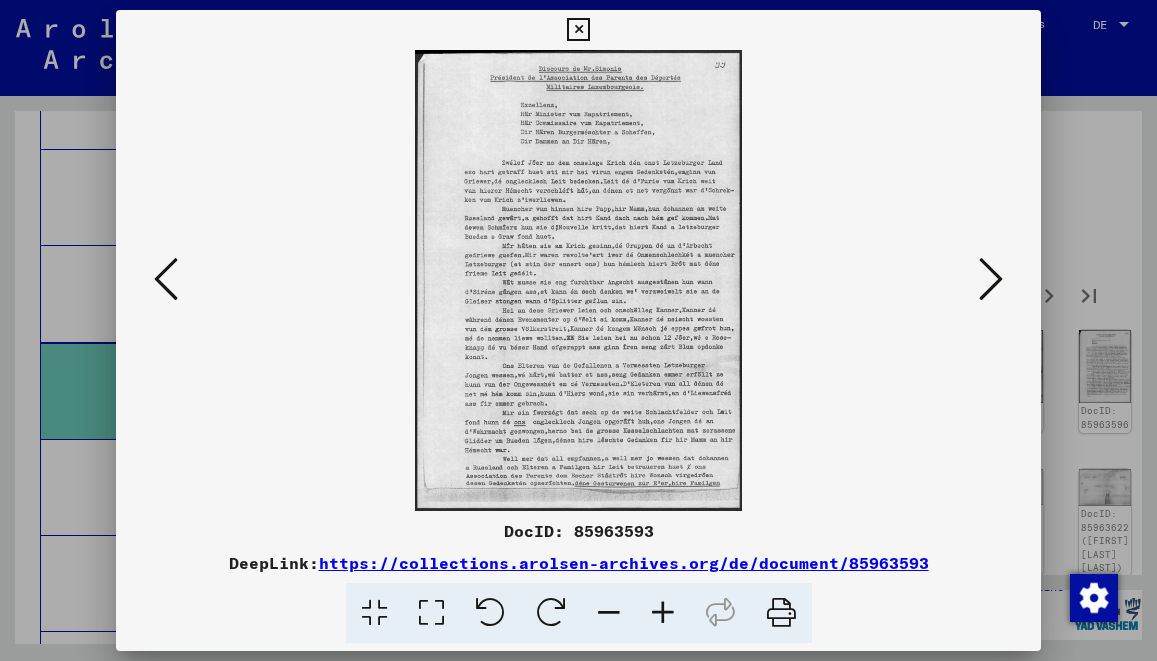 click at bounding box center (991, 279) 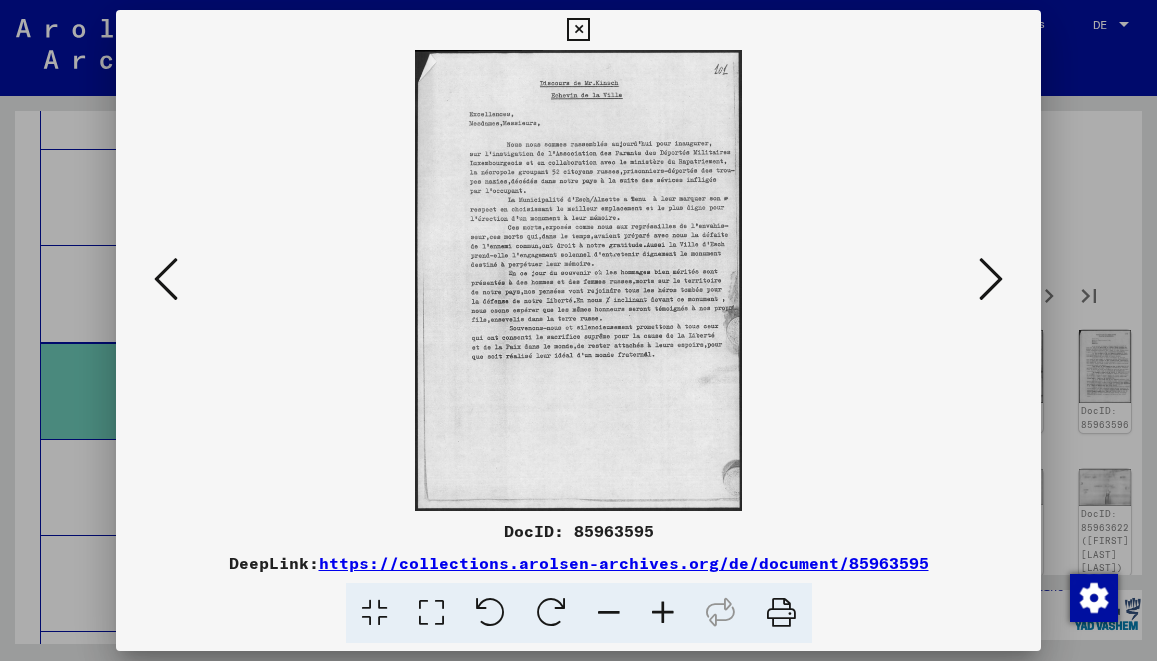 click at bounding box center (578, 330) 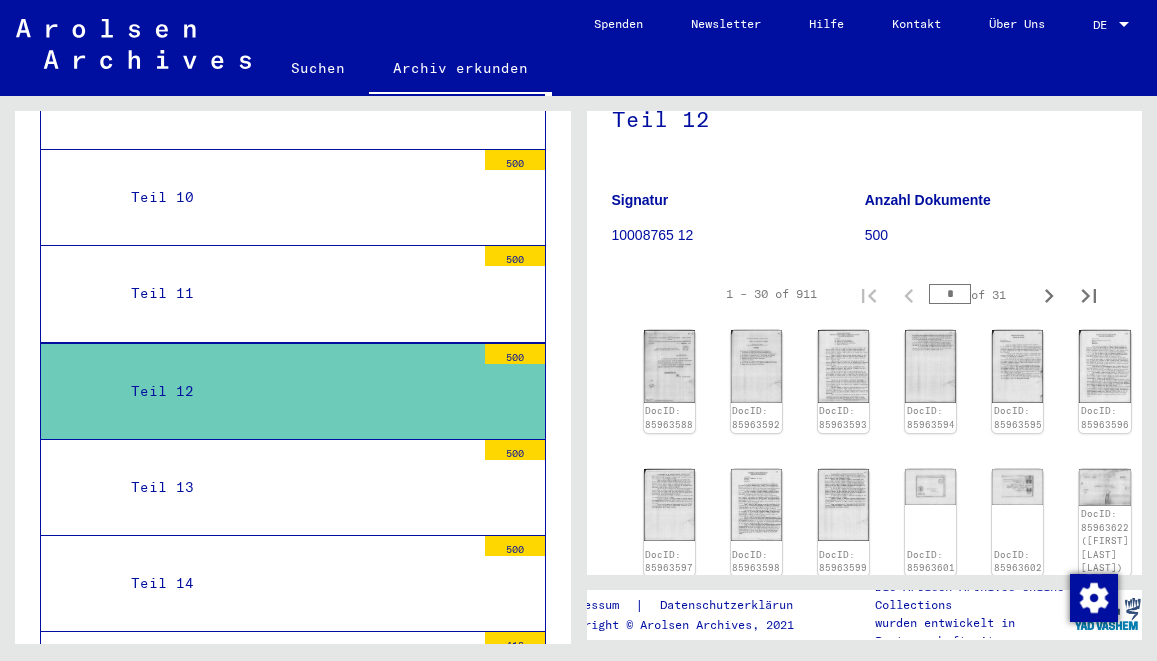 scroll, scrollTop: 864, scrollLeft: 0, axis: vertical 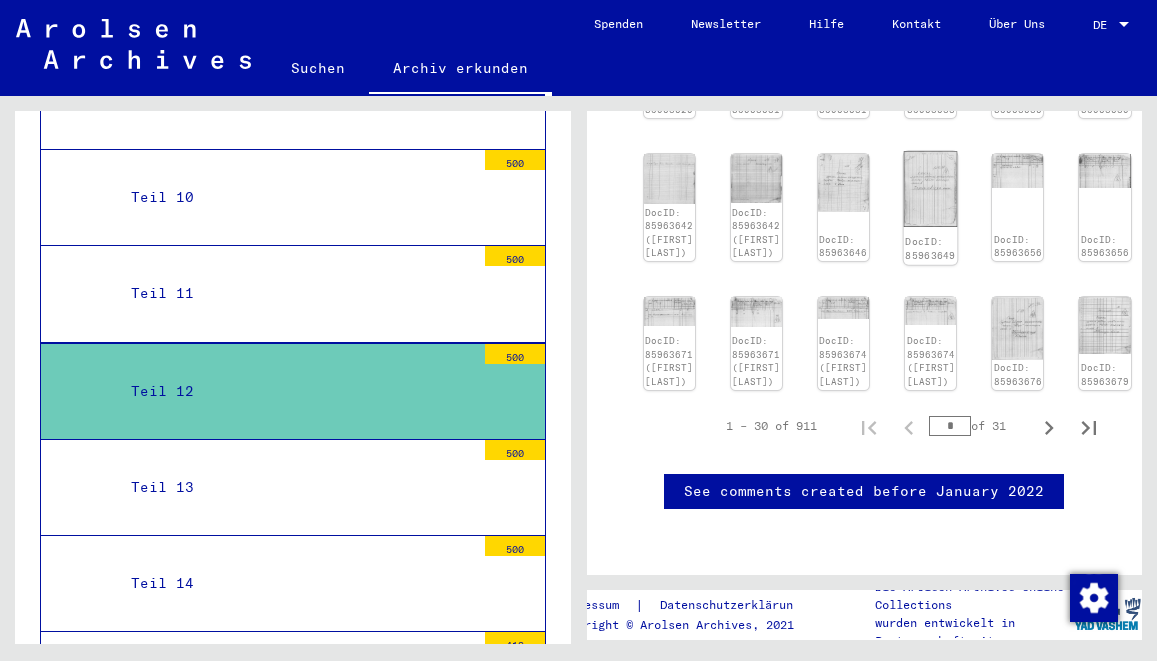 click 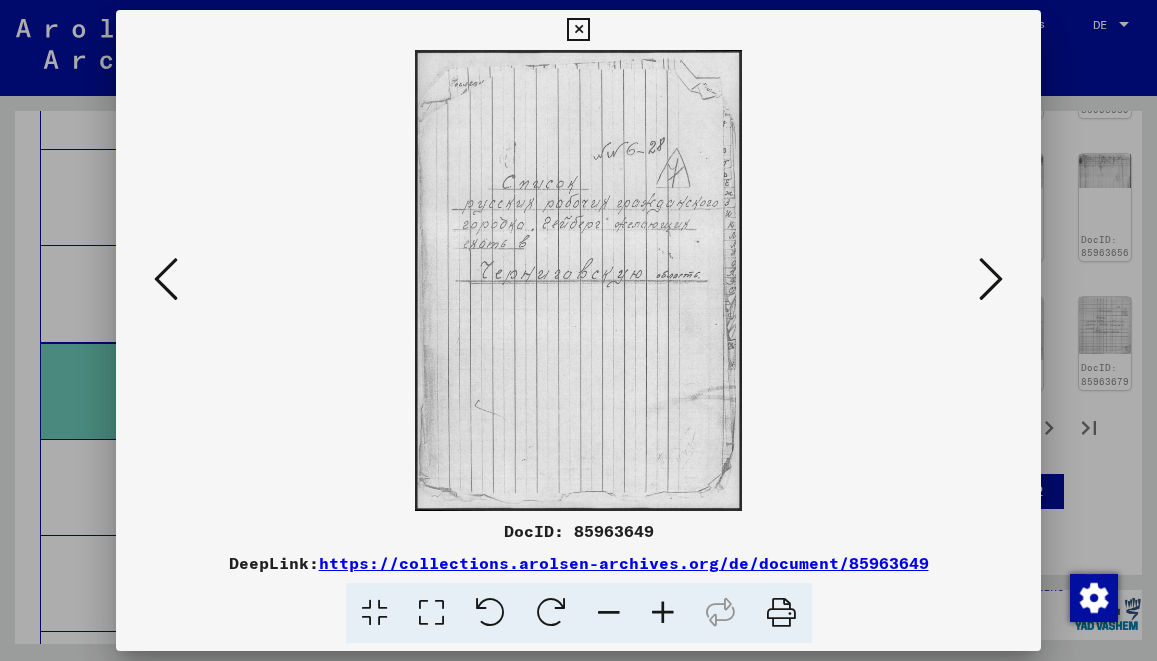 click at bounding box center (578, 330) 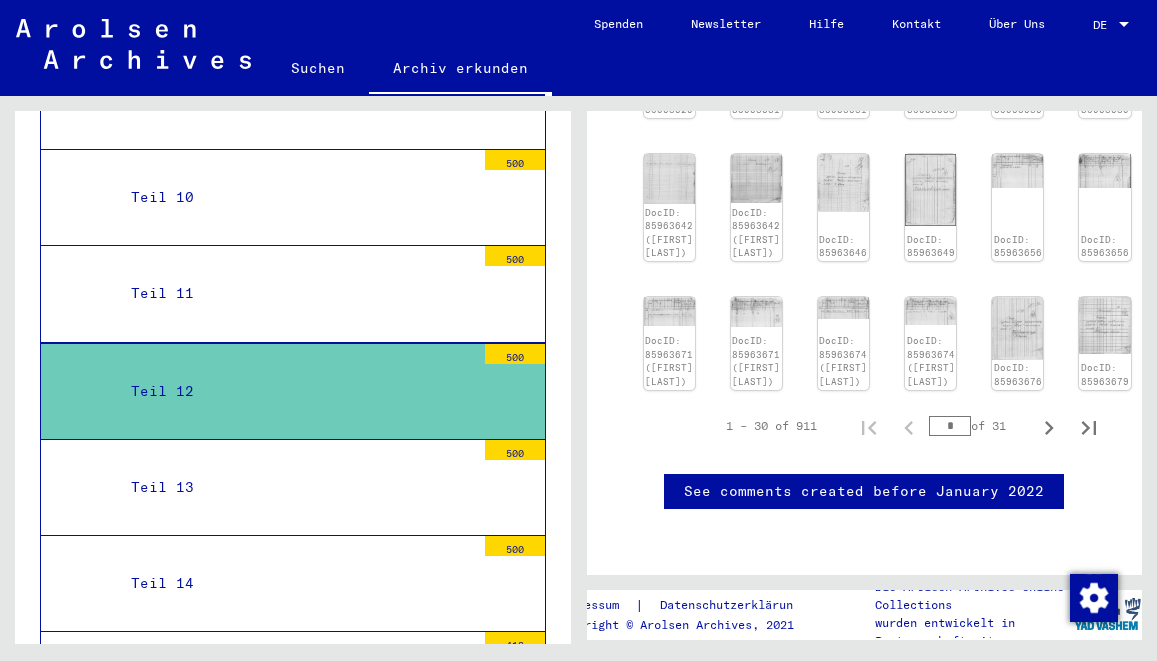 click on "Teil 11 500" at bounding box center [293, 294] 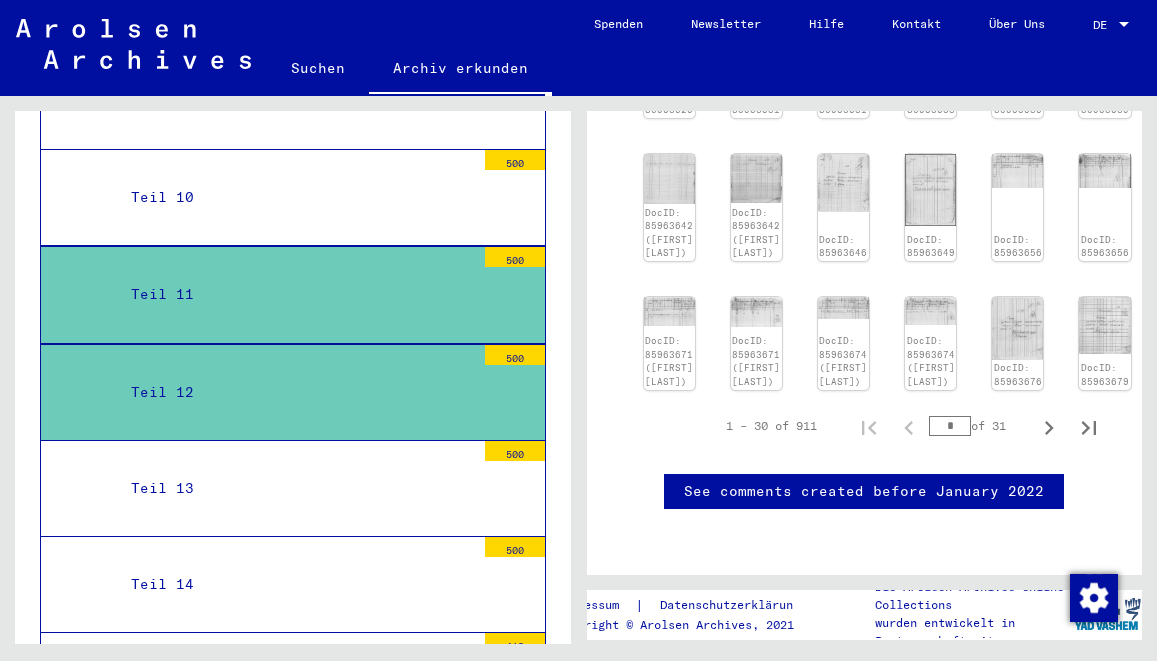 scroll, scrollTop: 2160, scrollLeft: 0, axis: vertical 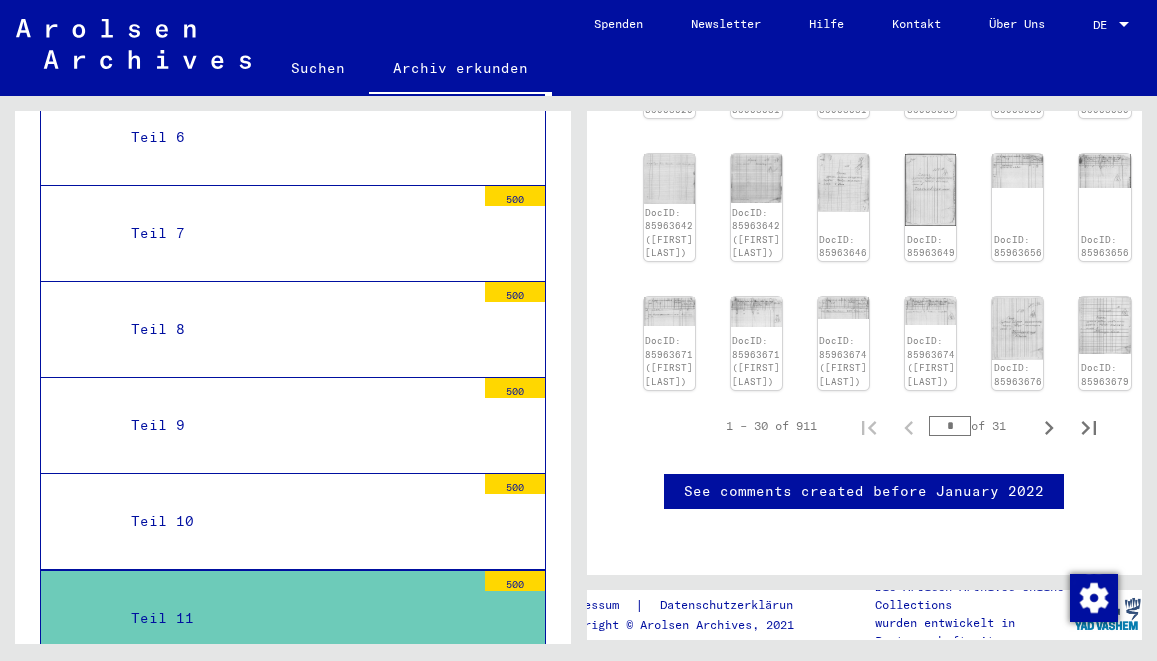 click on "Teil 8 500" at bounding box center (293, 330) 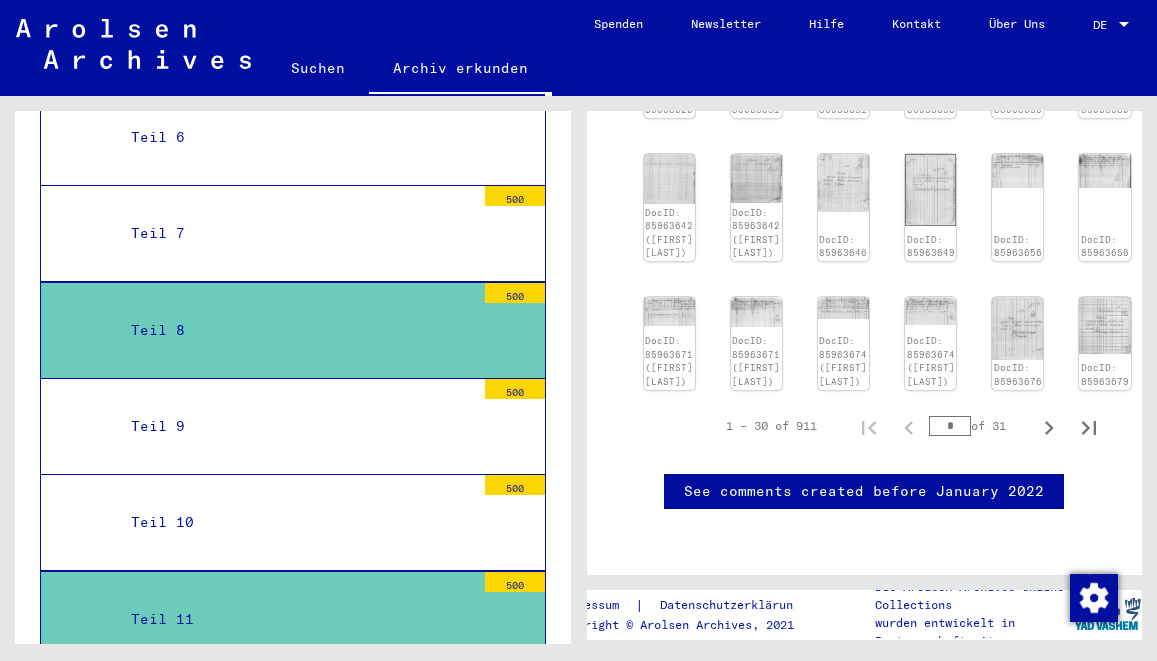 click on "Teil 8 500" at bounding box center [293, 330] 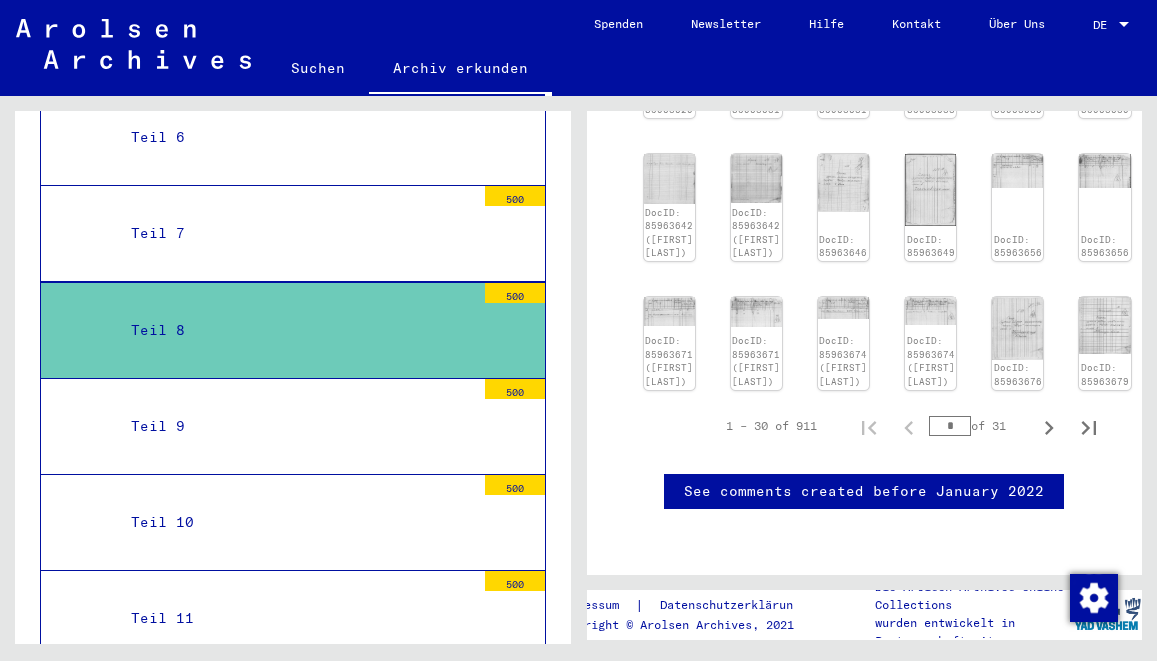 click on "Teil 9 500" at bounding box center (293, 427) 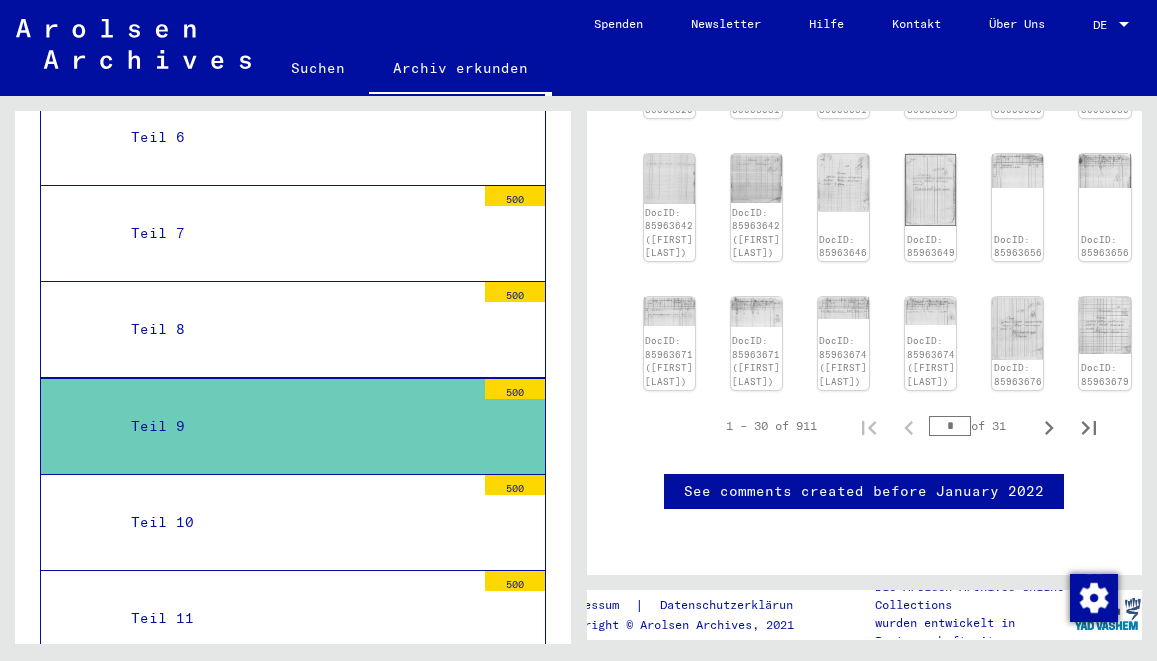 click on "Teil 9" at bounding box center (295, 426) 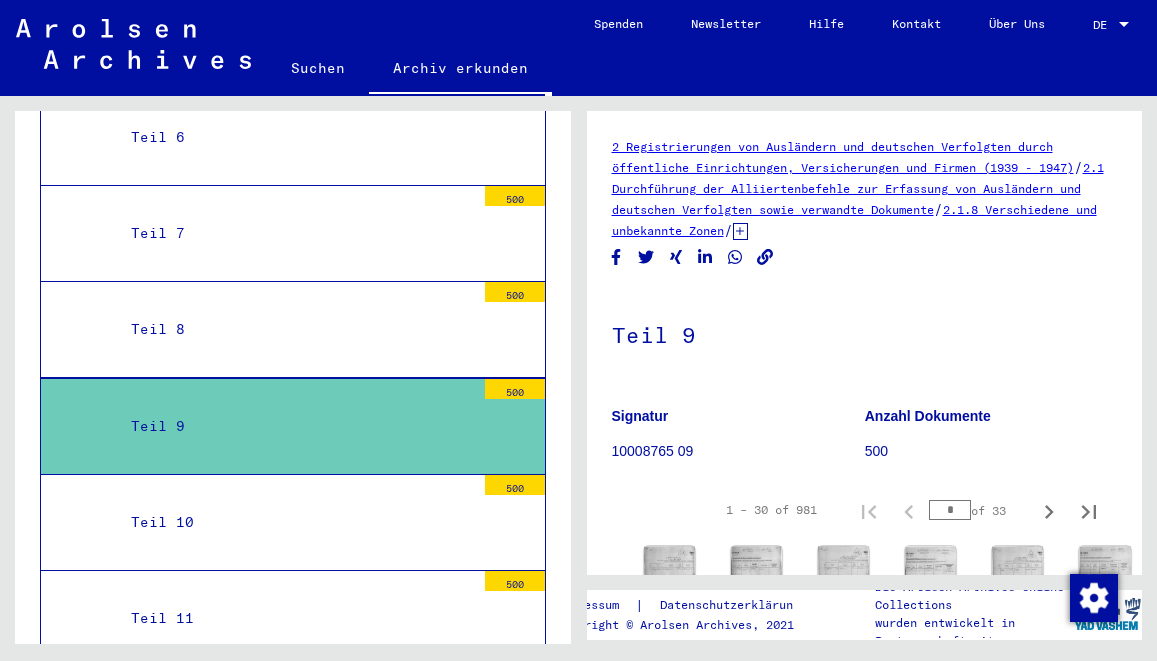 scroll, scrollTop: 324, scrollLeft: 0, axis: vertical 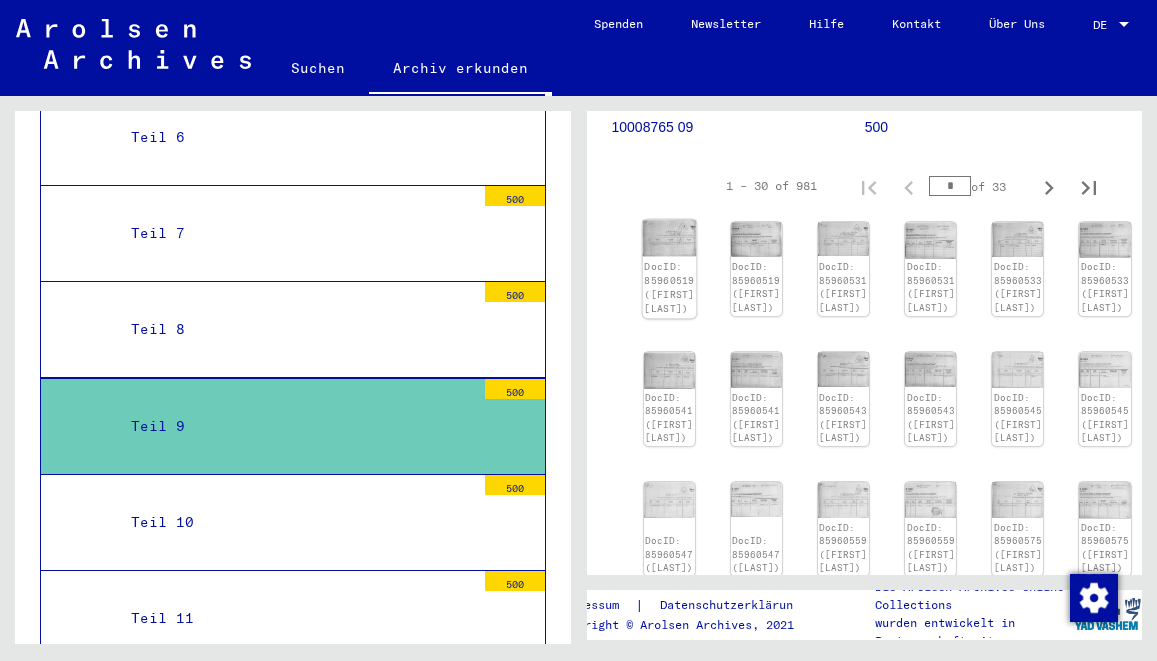 click 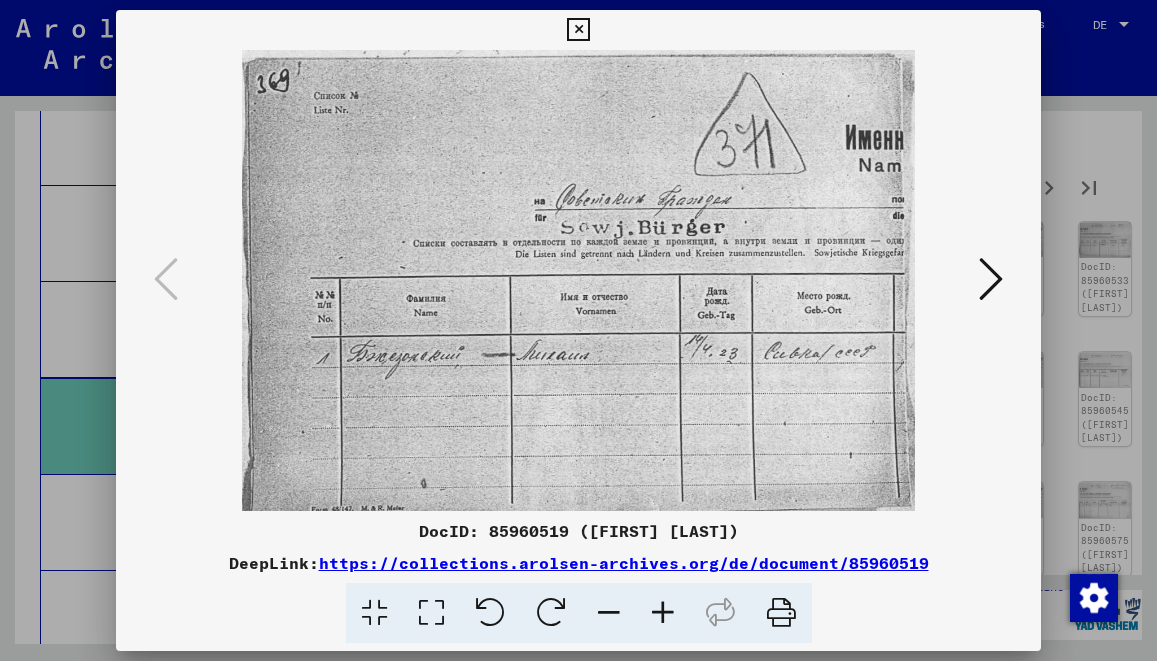 click at bounding box center (578, 330) 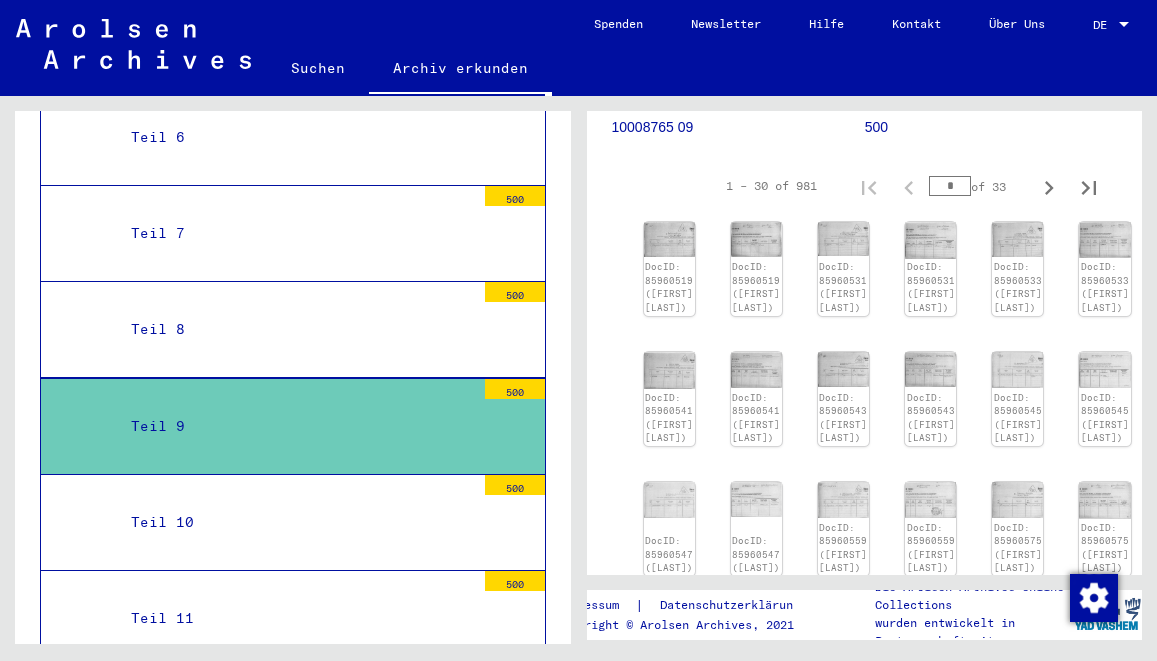 click on "DocID: 85960519 ([FIRST] [LAST]) DocID: 85960519 ([FIRST] [LAST]) DocID: 85960531 ([FIRST] [LAST]) DocID: 85960531 ([FIRST] [LAST]) DocID: 85960533 ([FIRST] [LAST]) DocID: 85960533 ([FIRST] [LAST]) DocID: 85960541 ([FIRST] [LAST]) DocID: 85960541 ([FIRST] [LAST]) DocID: 85960543 ([FIRST] [LAST]) DocID: 85960543 ([FIRST] [LAST]) DocID: 85960545 ([FIRST] [LAST]) DocID: 85960545 ([FIRST] [LAST]) DocID: 85960547 ([LAST]) DocID: 85960547 ([LAST]) DocID: 85960559 ([FIRST] [LAST]) DocID: 85960559 ([FIRST] [LAST]) DocID: 85960575 ([FIRST] [LAST]) DocID: 85960575 ([FIRST] [LAST]) DocID: 85960585 ([FIRST] [LAST]) DocID: 85960585 ([FIRST] [LAST]) DocID: 85960587 ([FIRST] [LAST]) DocID: 85960587 ([FIRST] [LAST]) DocID: 85960593 ([FIRST] [LAST]) DocID: 85960593 ([FIRST] [LAST]) DocID: 85960599 ([FIRST] [LAST]) DocID: 85960599 ([FIRST] [LAST]) DocID: 85960601 ([FIRST] [LAST]) DocID: 85960601 ([FIRST] [LAST]) DocID: 85960605 ([FIRST] [LAST]) DocID: 85960605 ([FIRST] [LAST])" 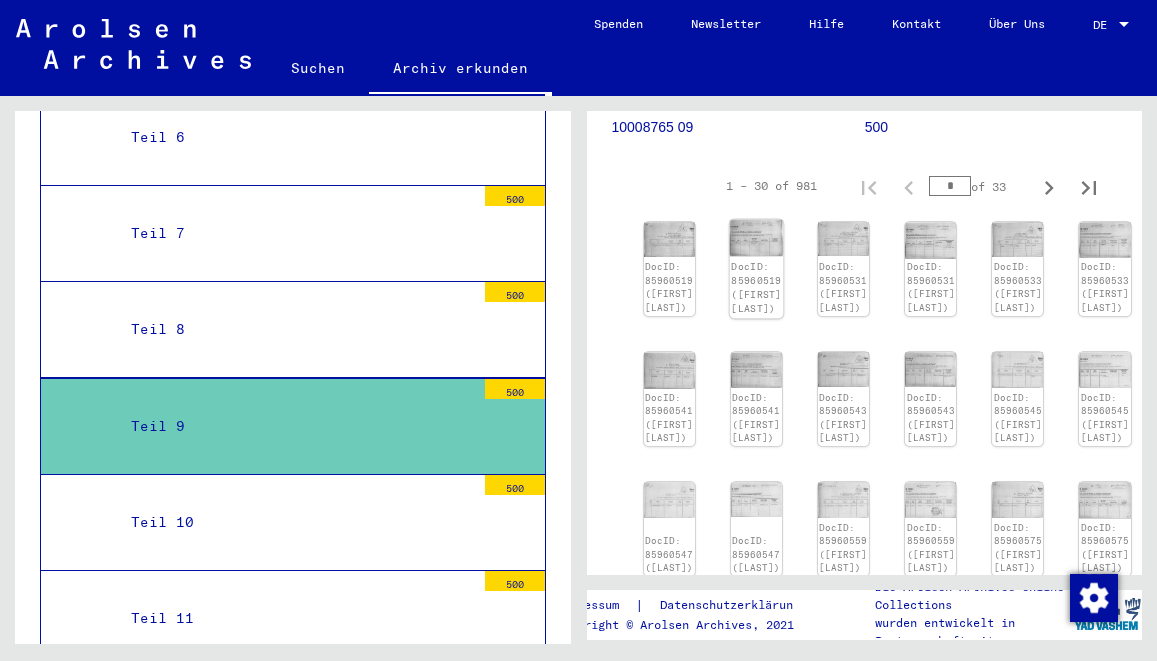 click 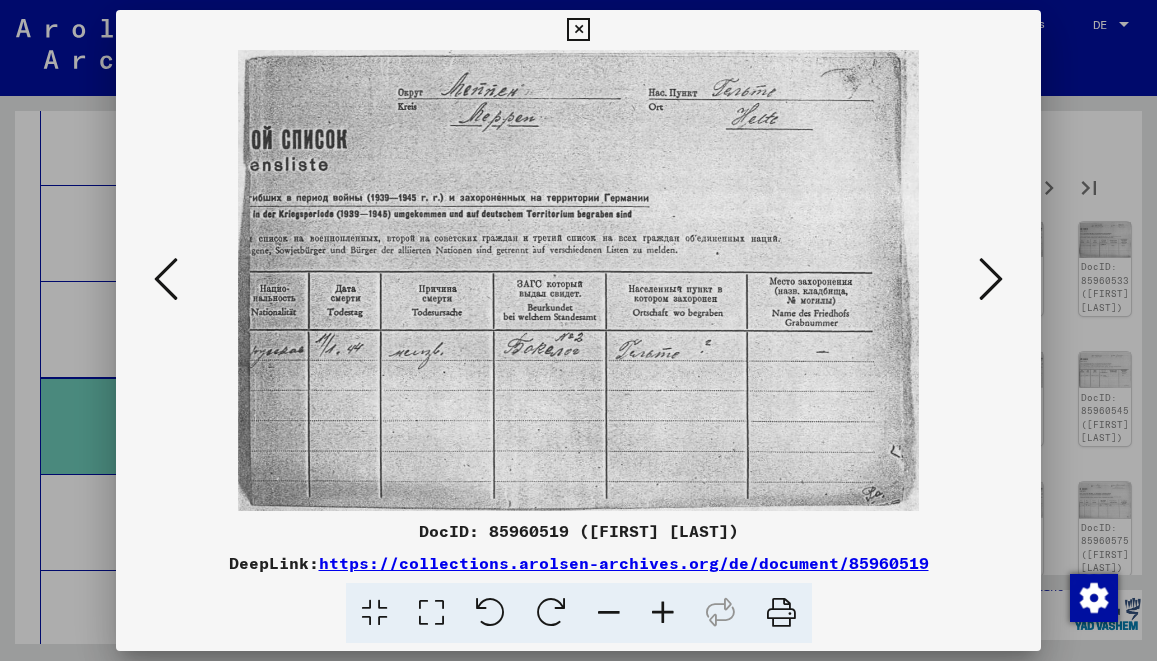 click at bounding box center (991, 279) 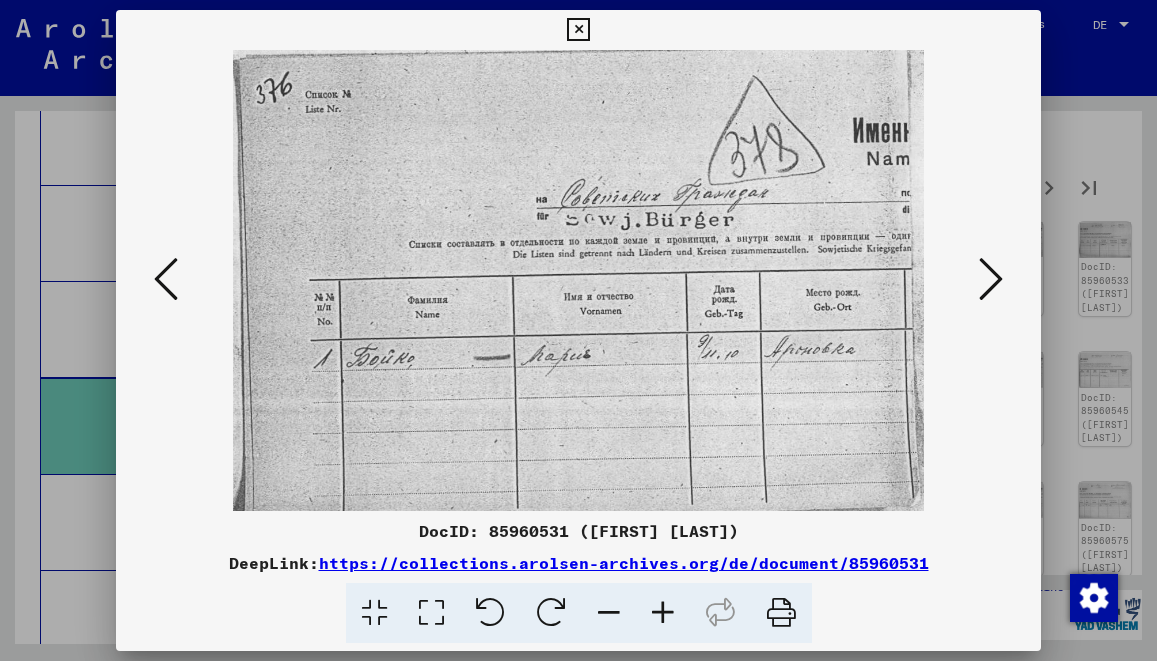 click at bounding box center [991, 279] 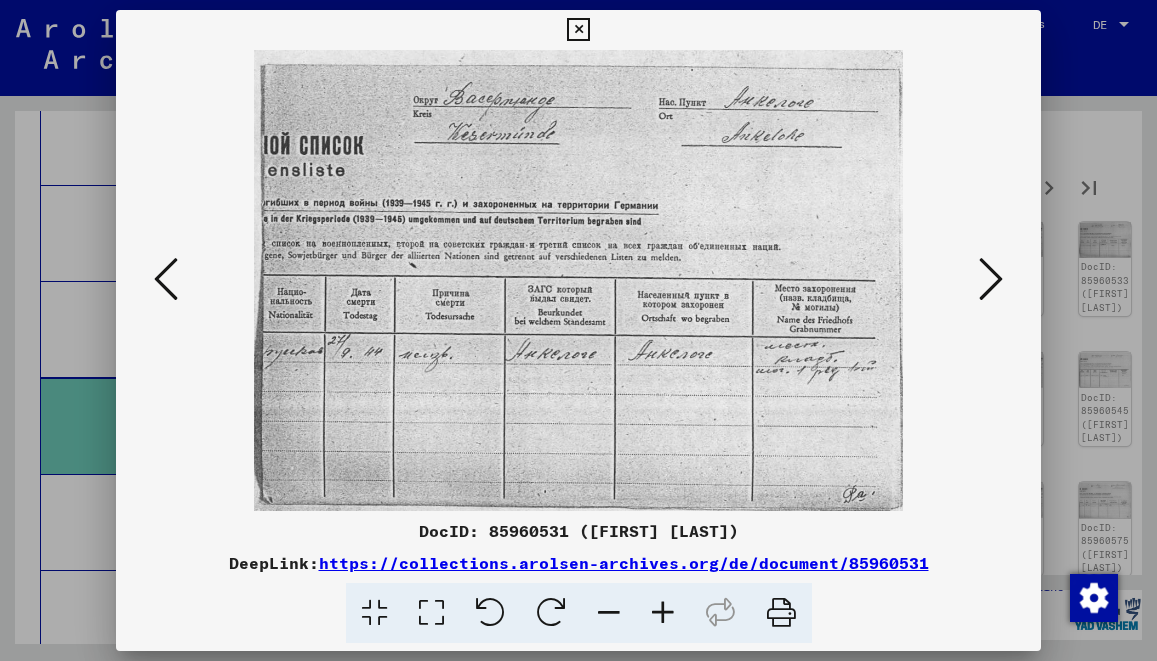 click at bounding box center [991, 279] 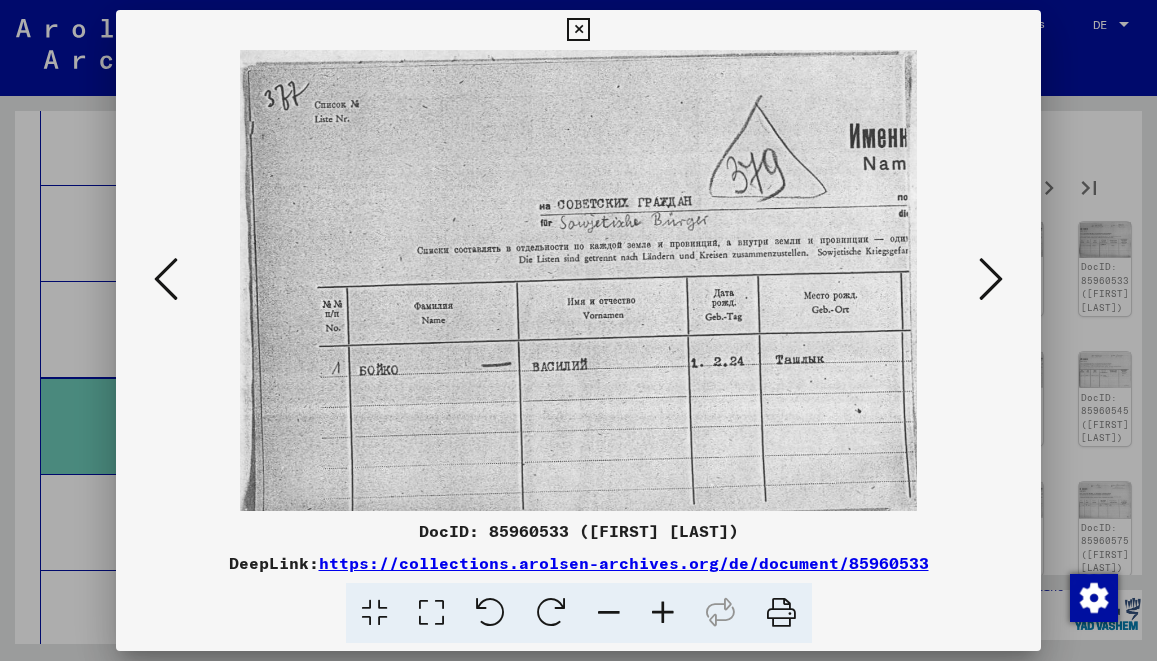 click at bounding box center [991, 279] 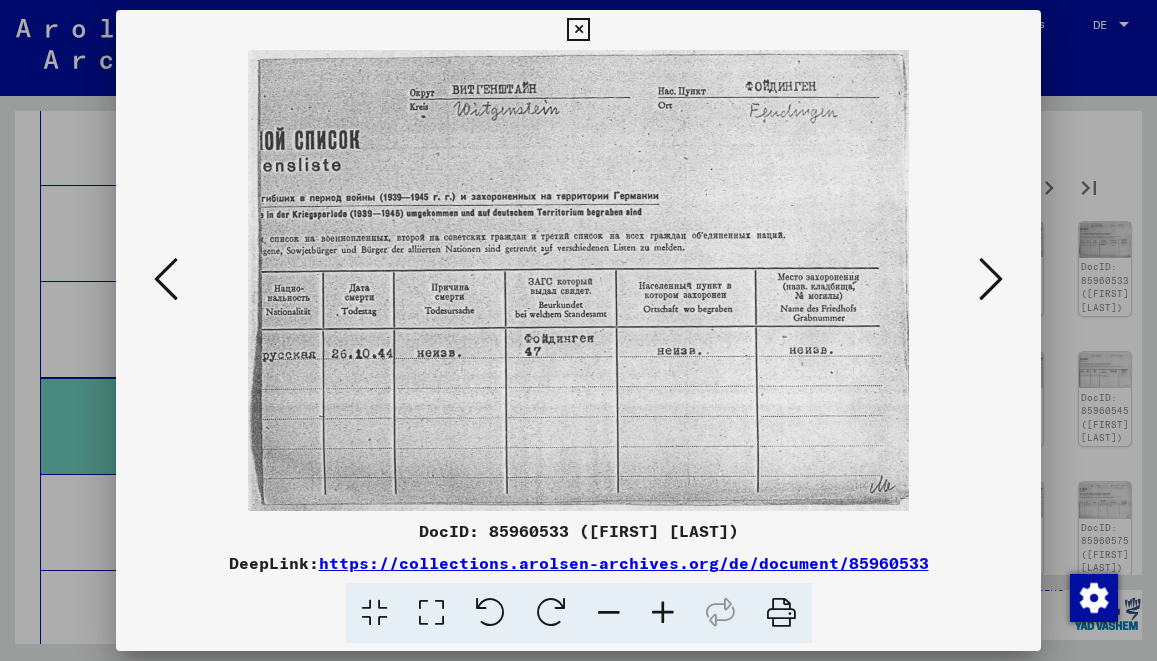 click at bounding box center [991, 279] 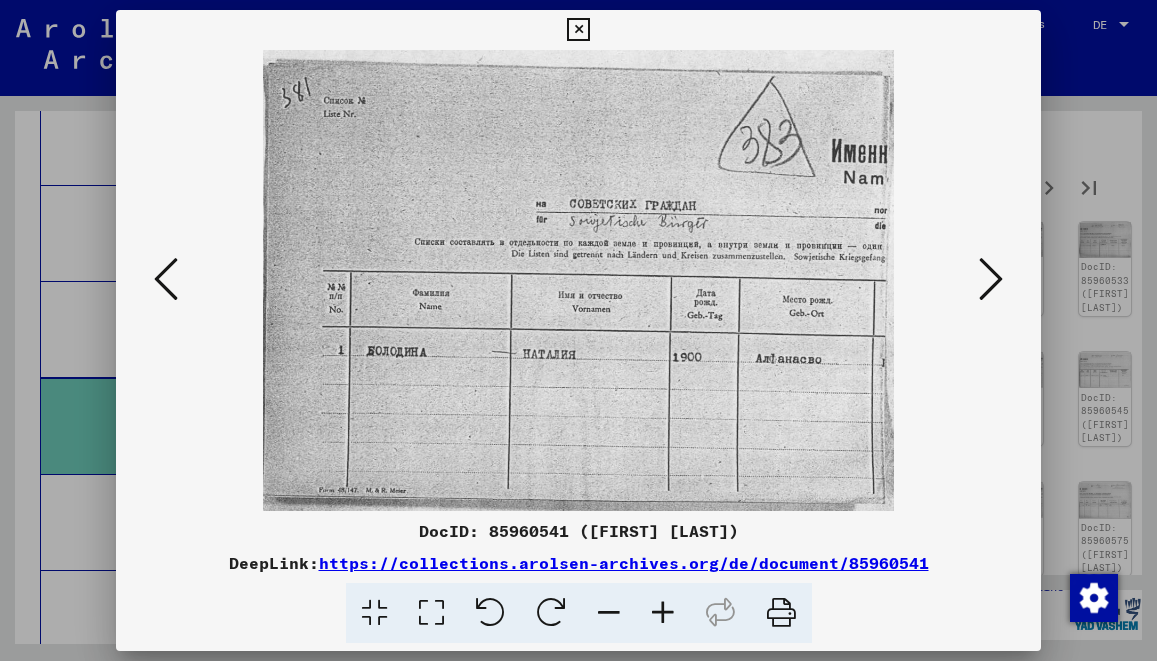 click at bounding box center [579, 280] 